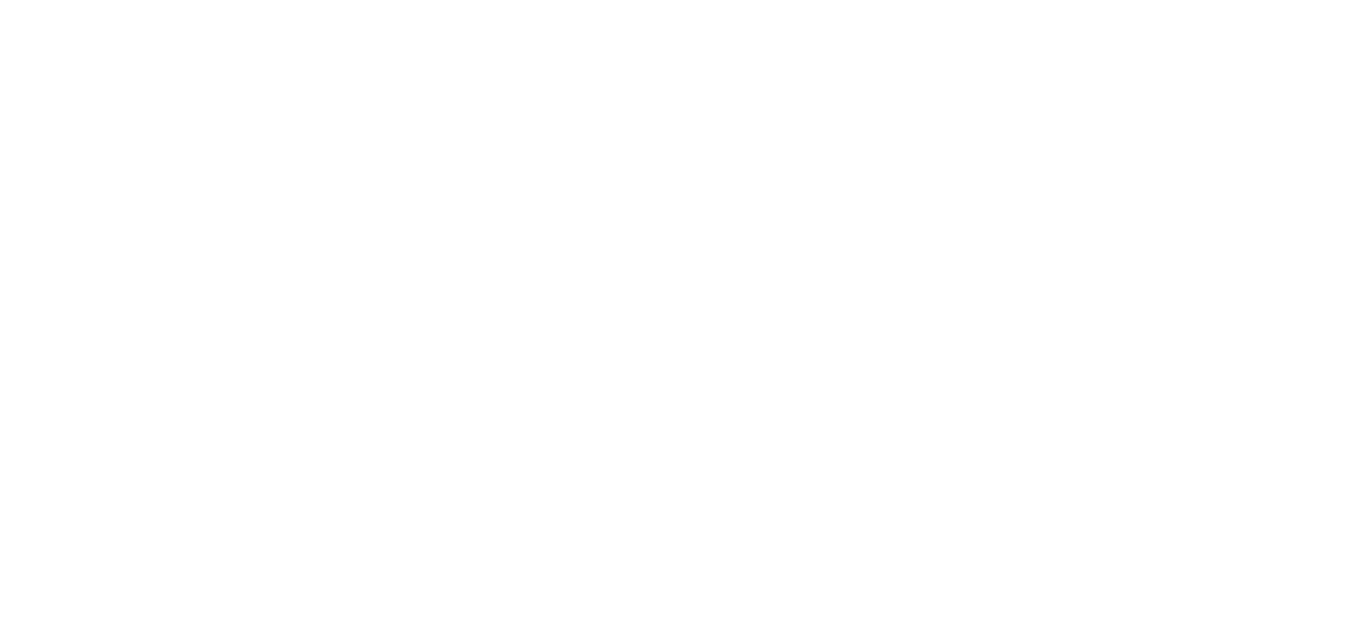 scroll, scrollTop: 0, scrollLeft: 0, axis: both 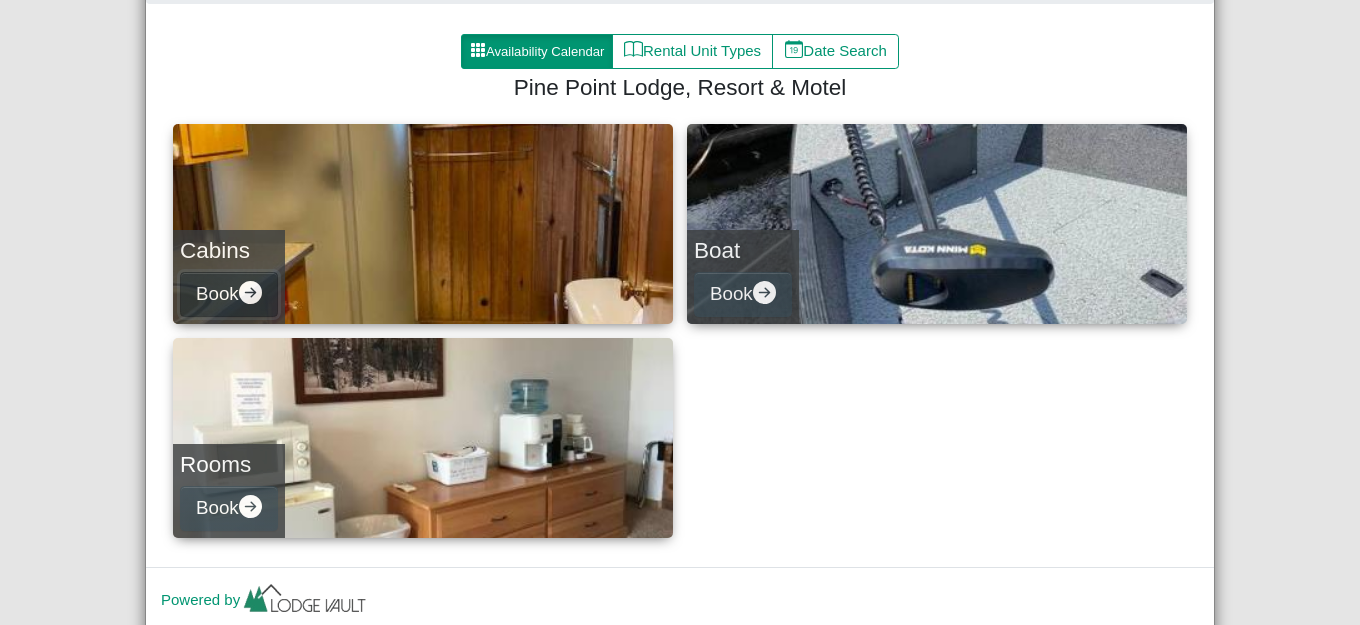 click 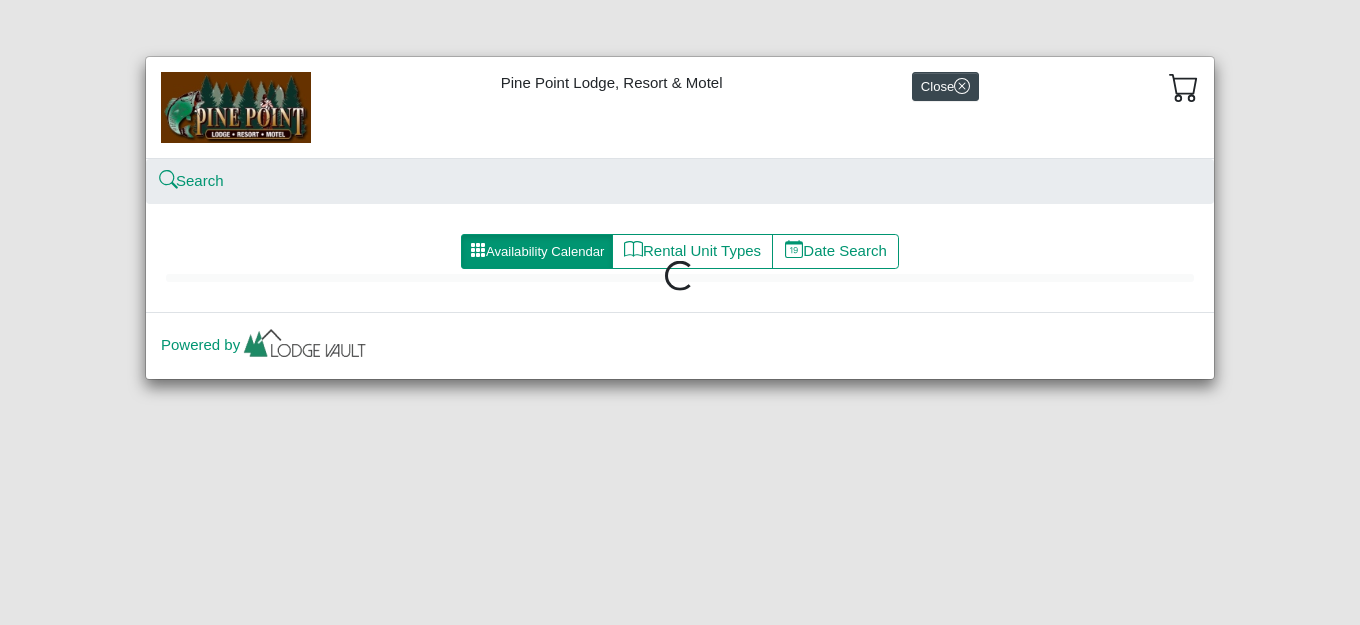 scroll, scrollTop: 0, scrollLeft: 0, axis: both 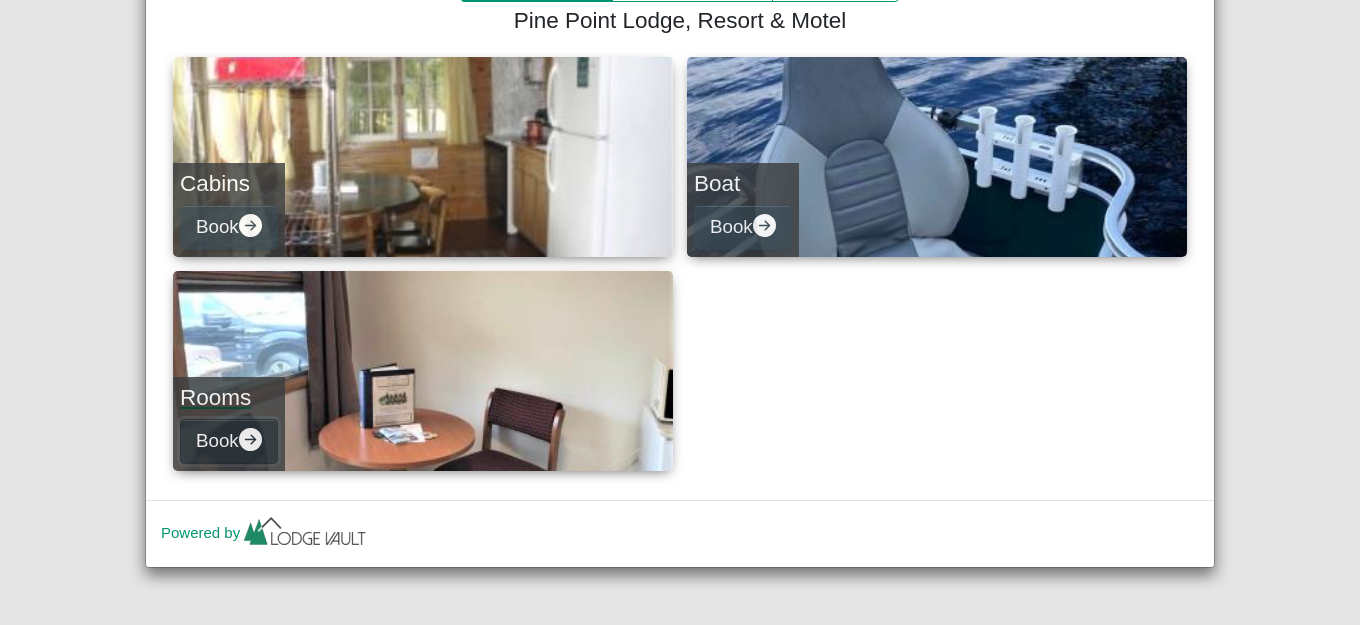 click on "Book" at bounding box center [229, 441] 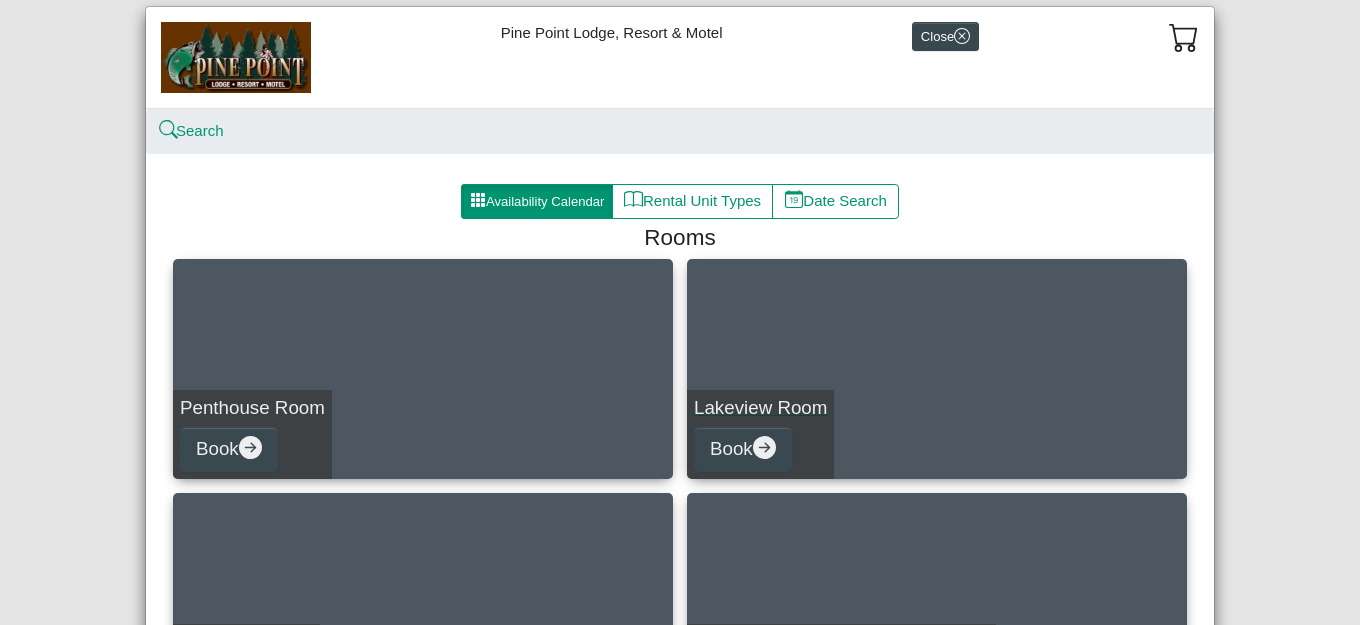 scroll, scrollTop: 100, scrollLeft: 0, axis: vertical 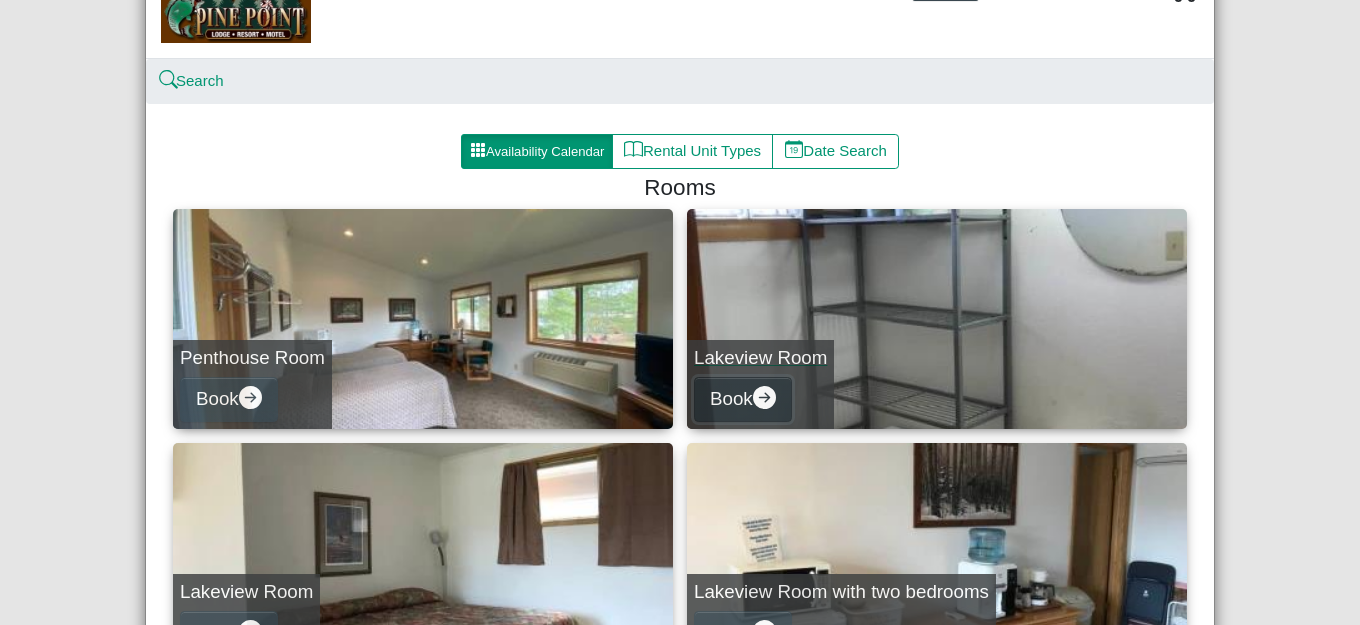 click 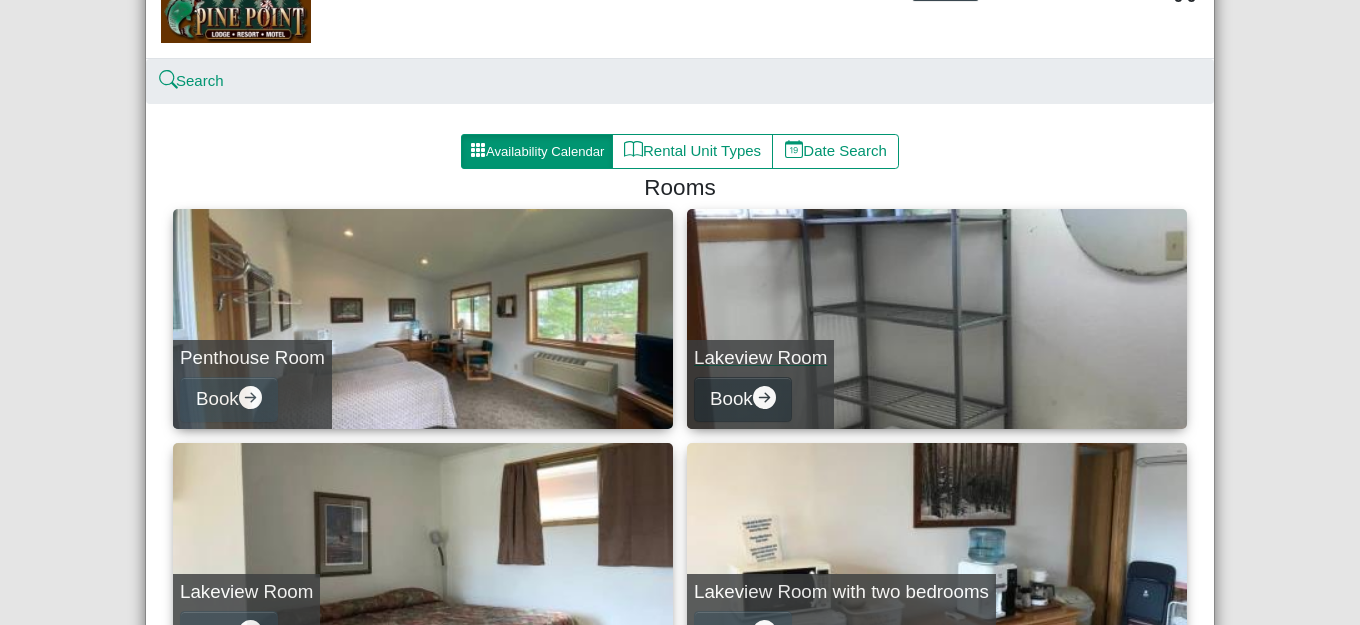select on "*" 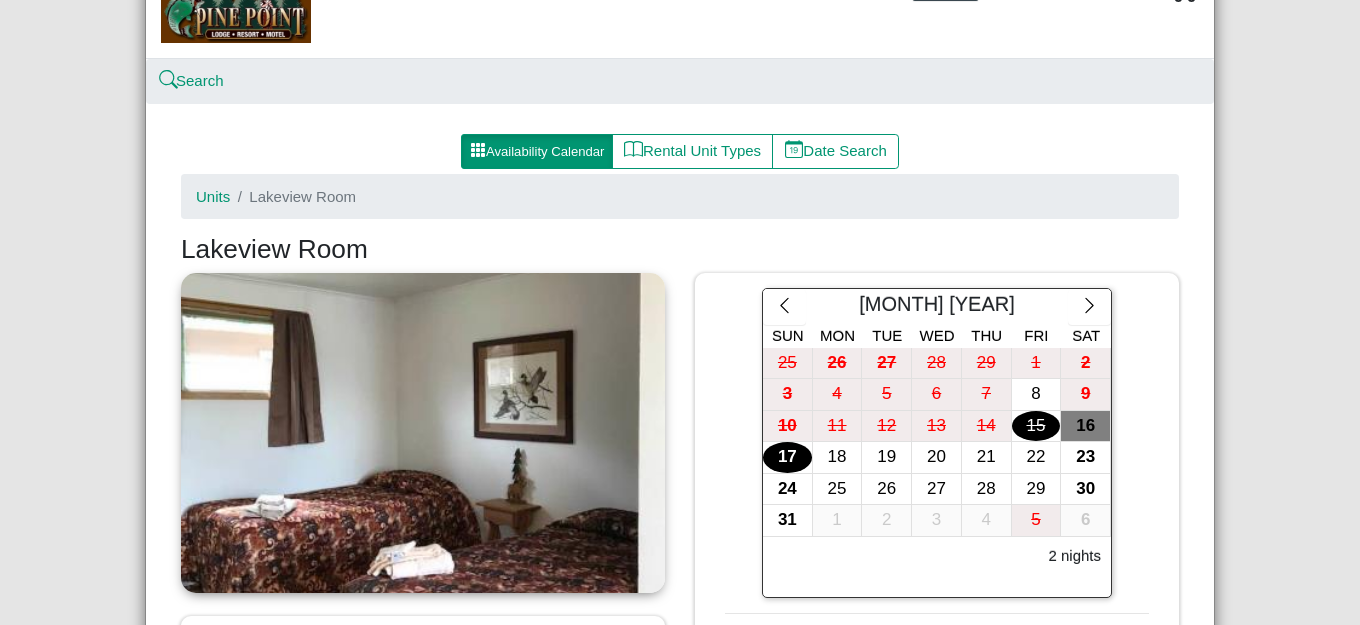 scroll, scrollTop: 300, scrollLeft: 0, axis: vertical 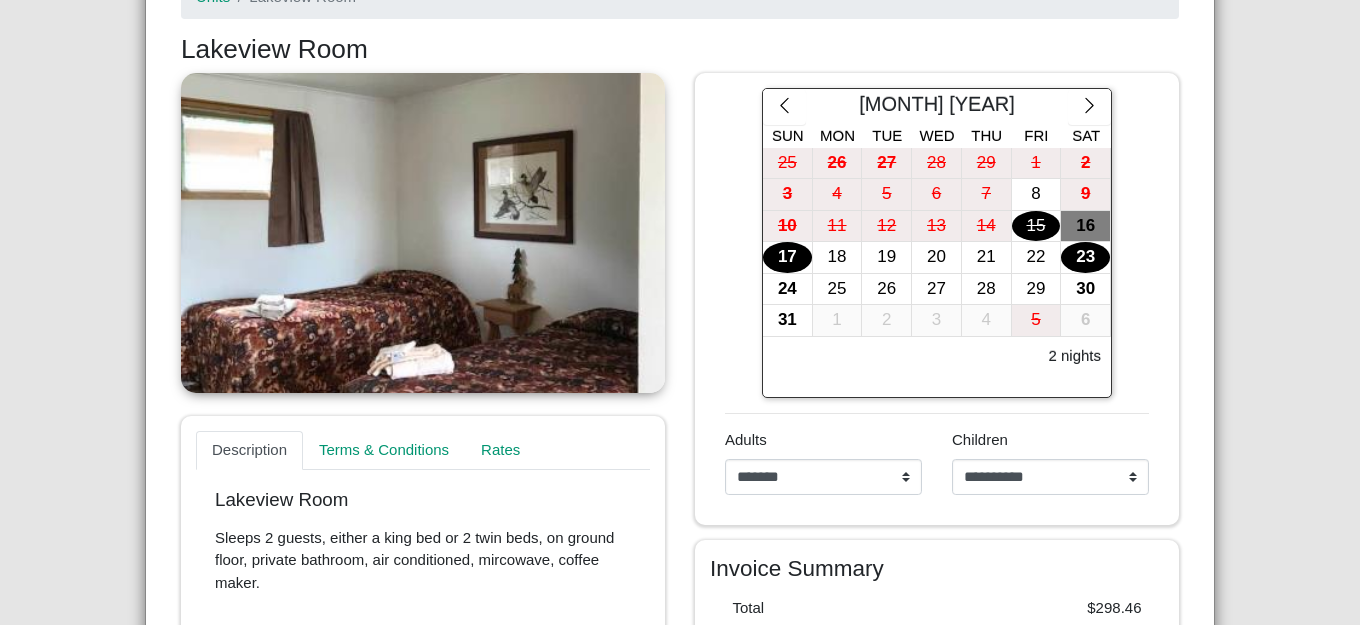 click on "23" at bounding box center (1085, 257) 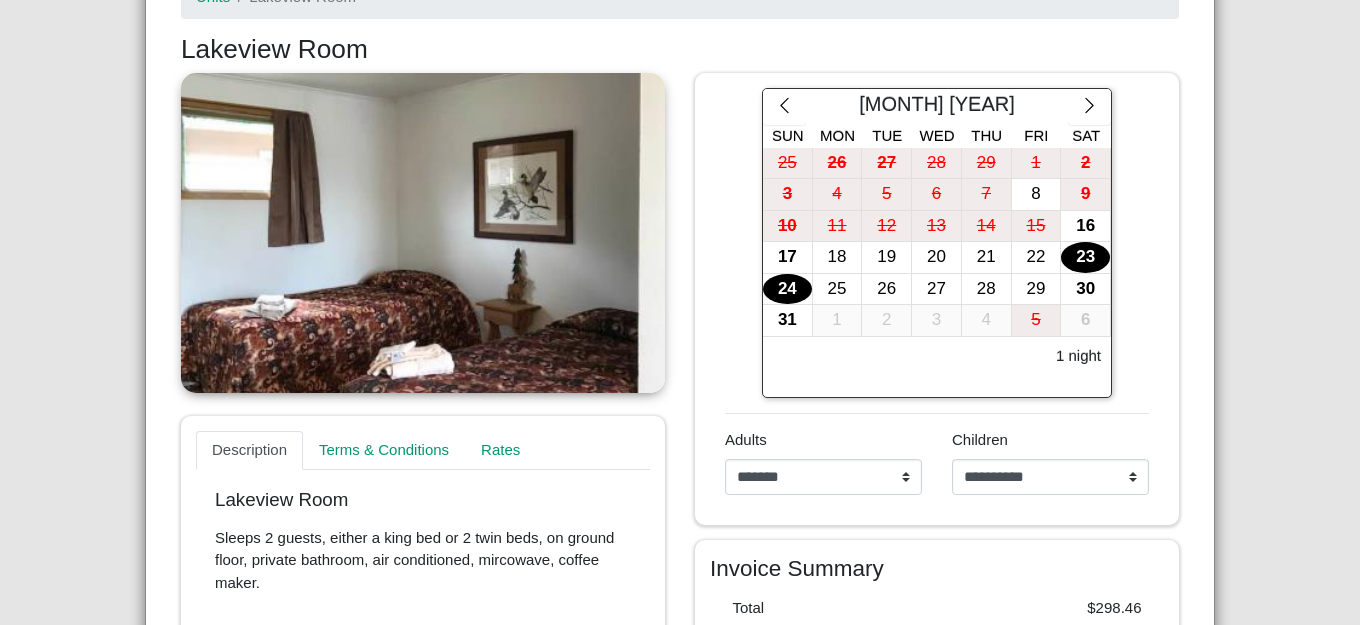 click on "24" at bounding box center (787, 289) 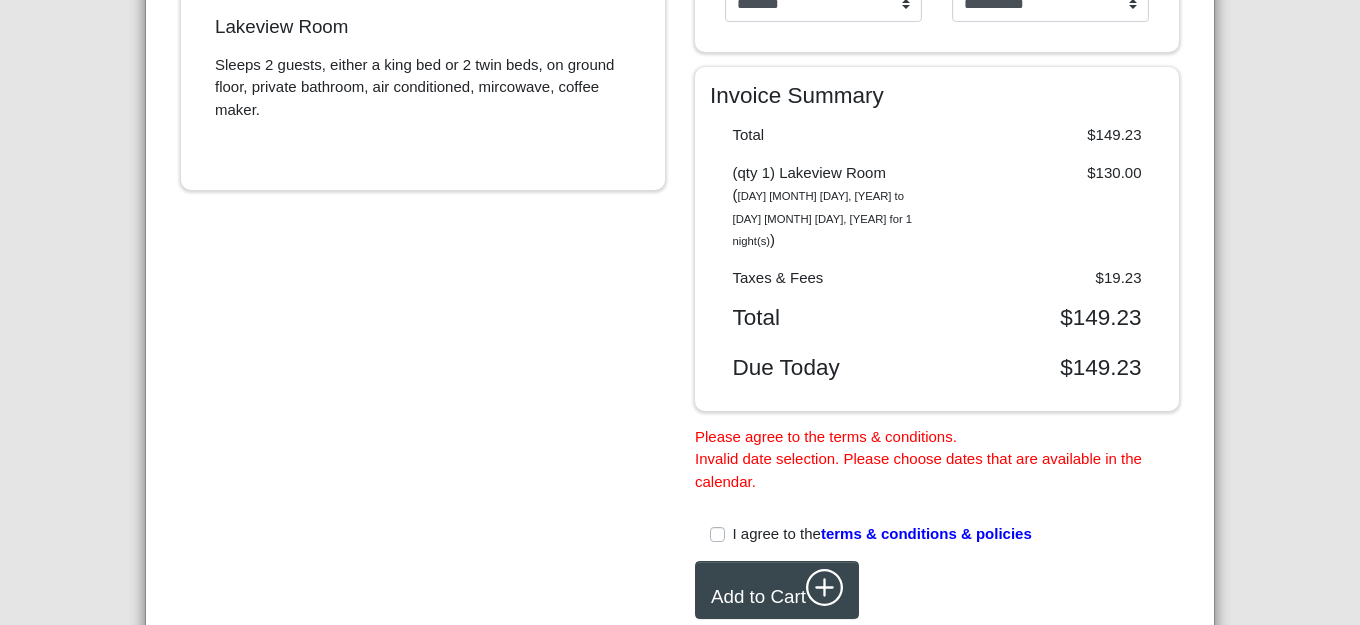 scroll, scrollTop: 782, scrollLeft: 0, axis: vertical 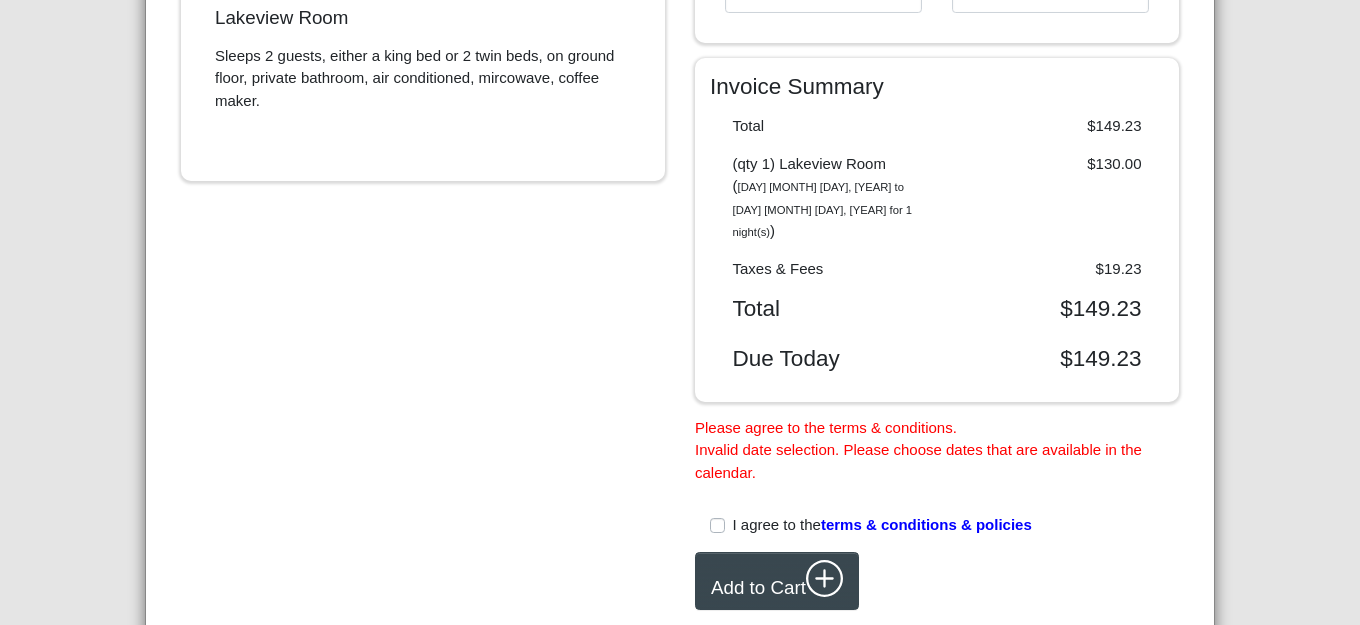 click on "I agree to the   terms & conditions & policies" at bounding box center [882, 525] 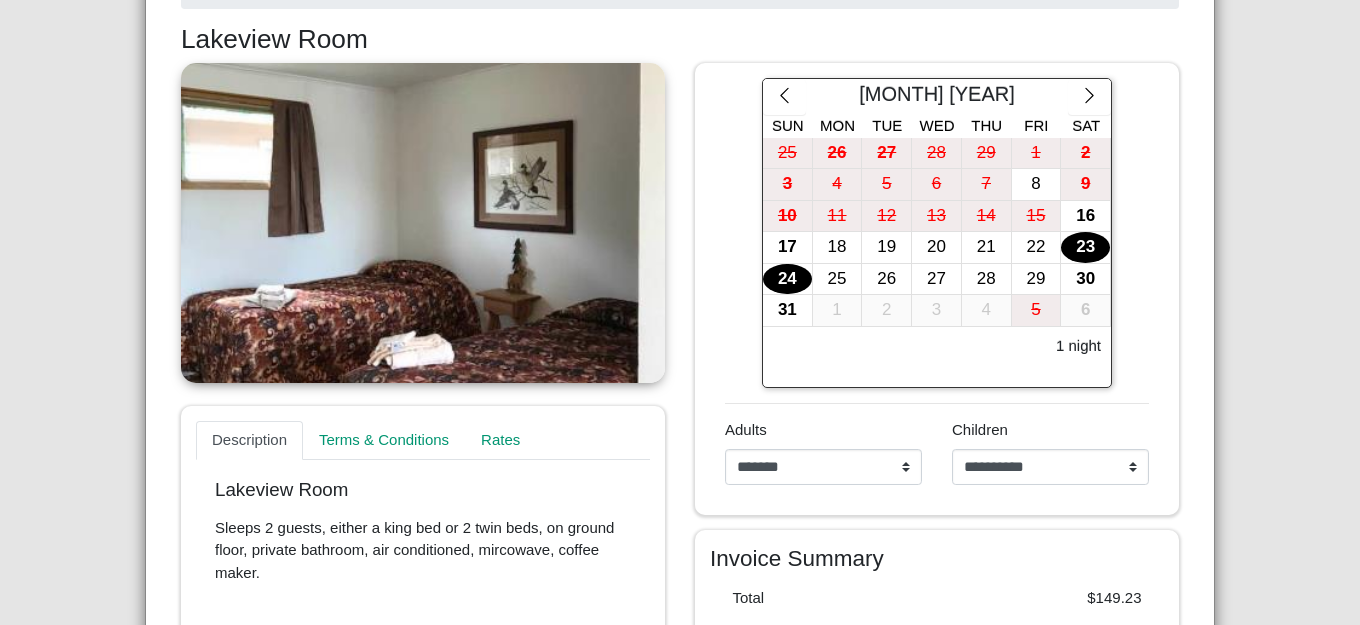 scroll, scrollTop: 282, scrollLeft: 0, axis: vertical 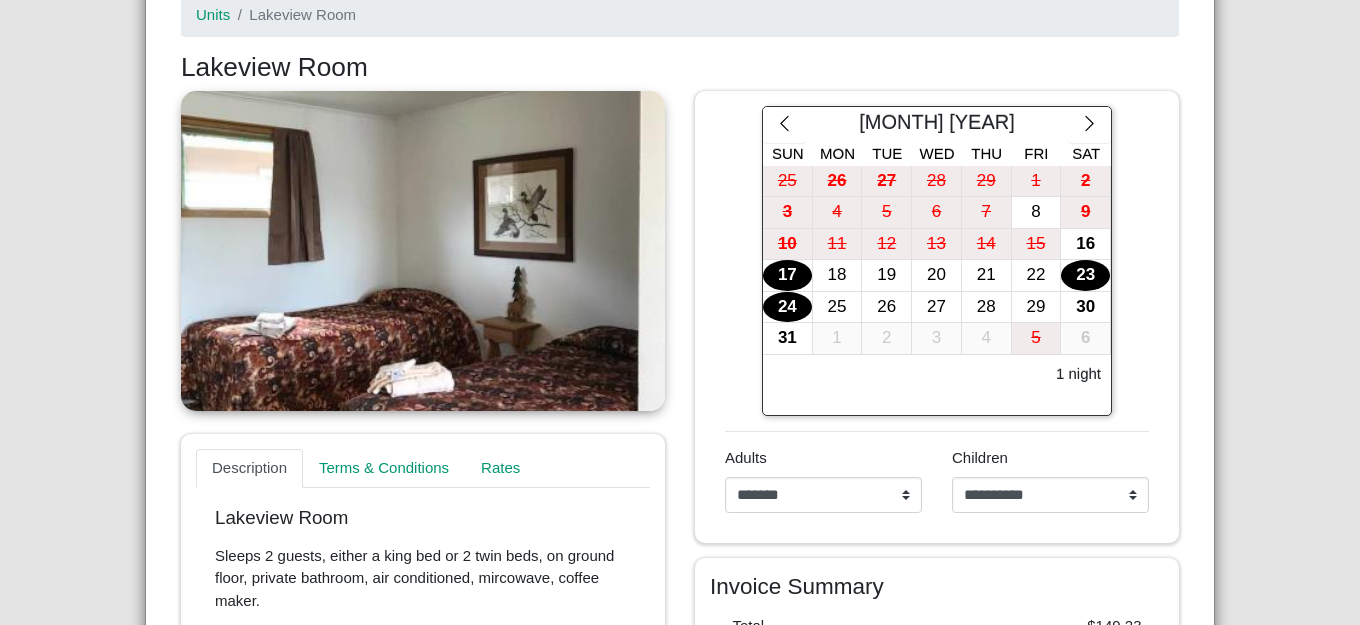 click on "17" at bounding box center (787, 275) 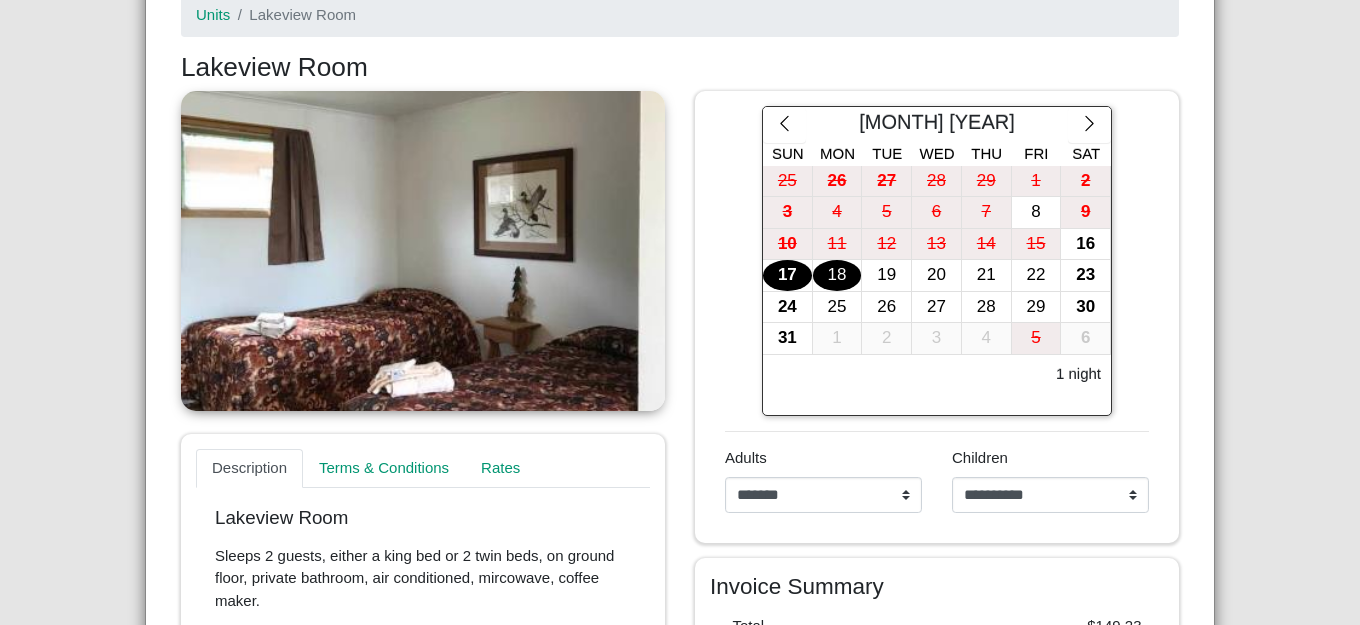 click on "18" at bounding box center (837, 275) 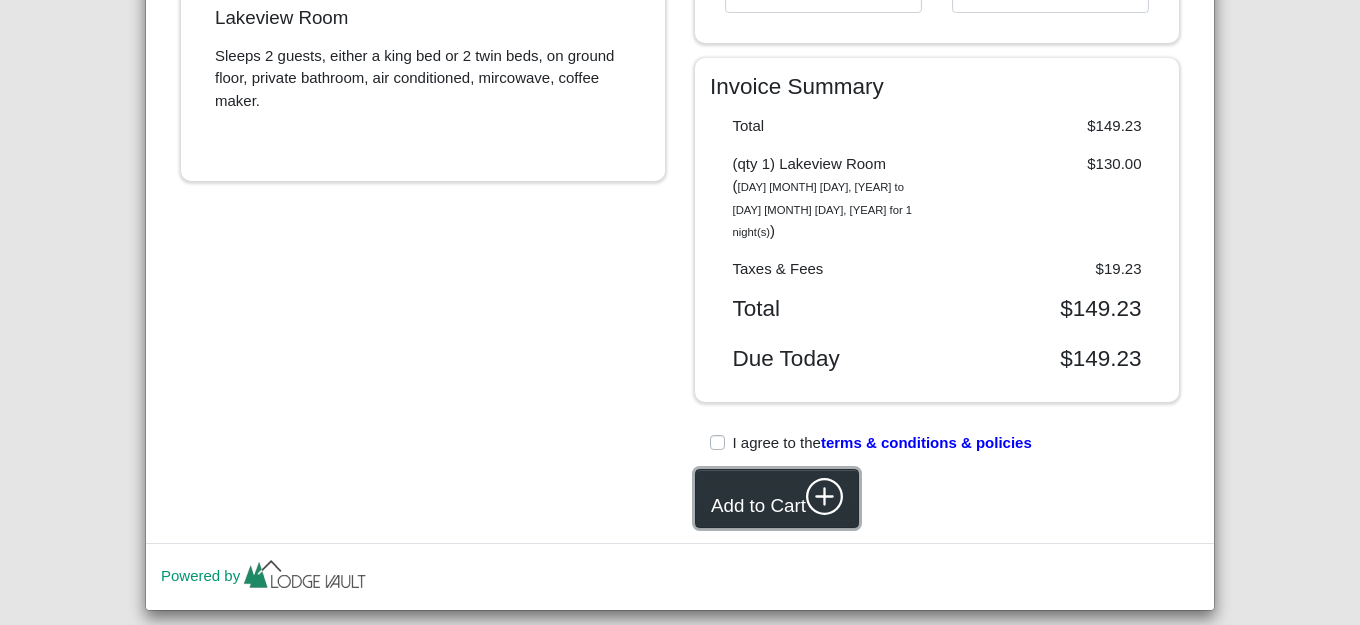 click 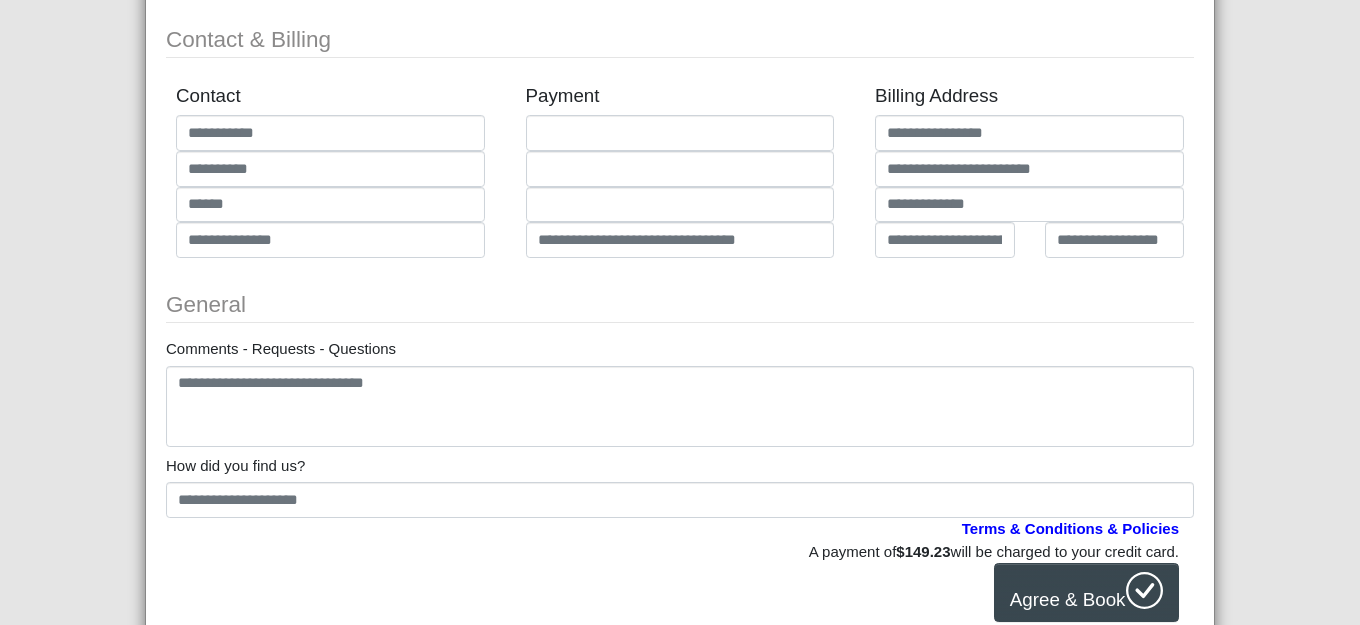 scroll, scrollTop: 646, scrollLeft: 0, axis: vertical 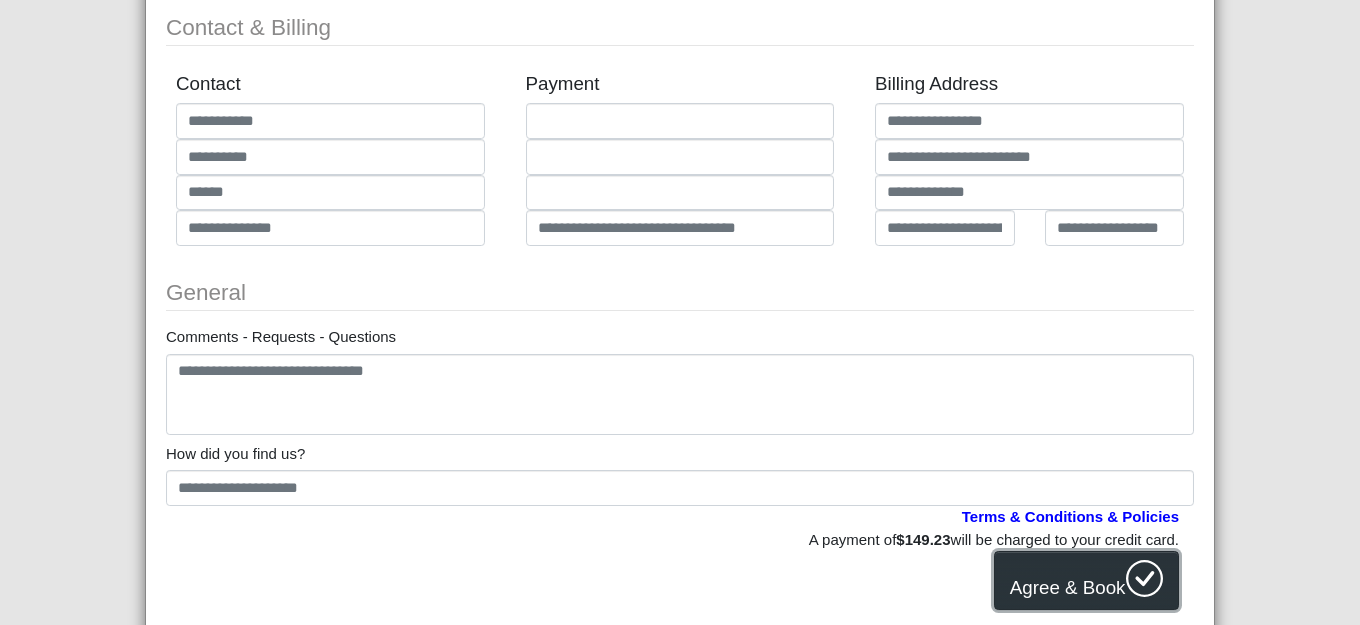 click on "Agree & Book" at bounding box center [1086, 580] 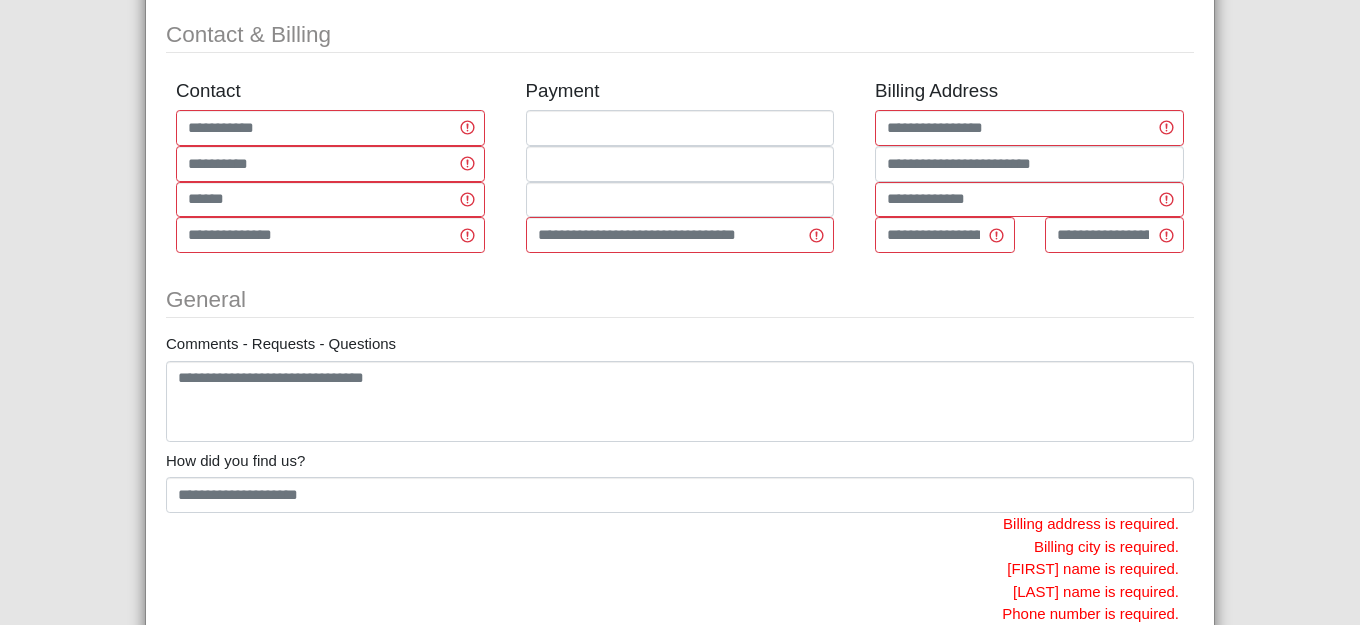 scroll, scrollTop: 646, scrollLeft: 0, axis: vertical 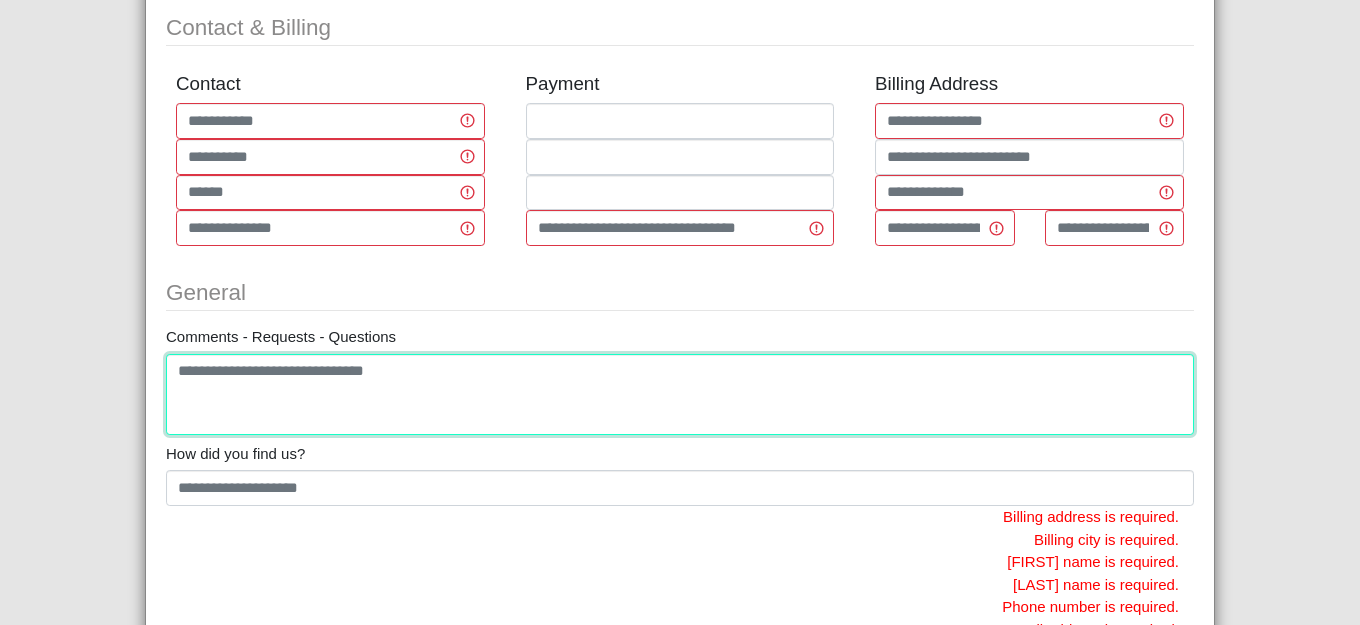 click at bounding box center (680, 394) 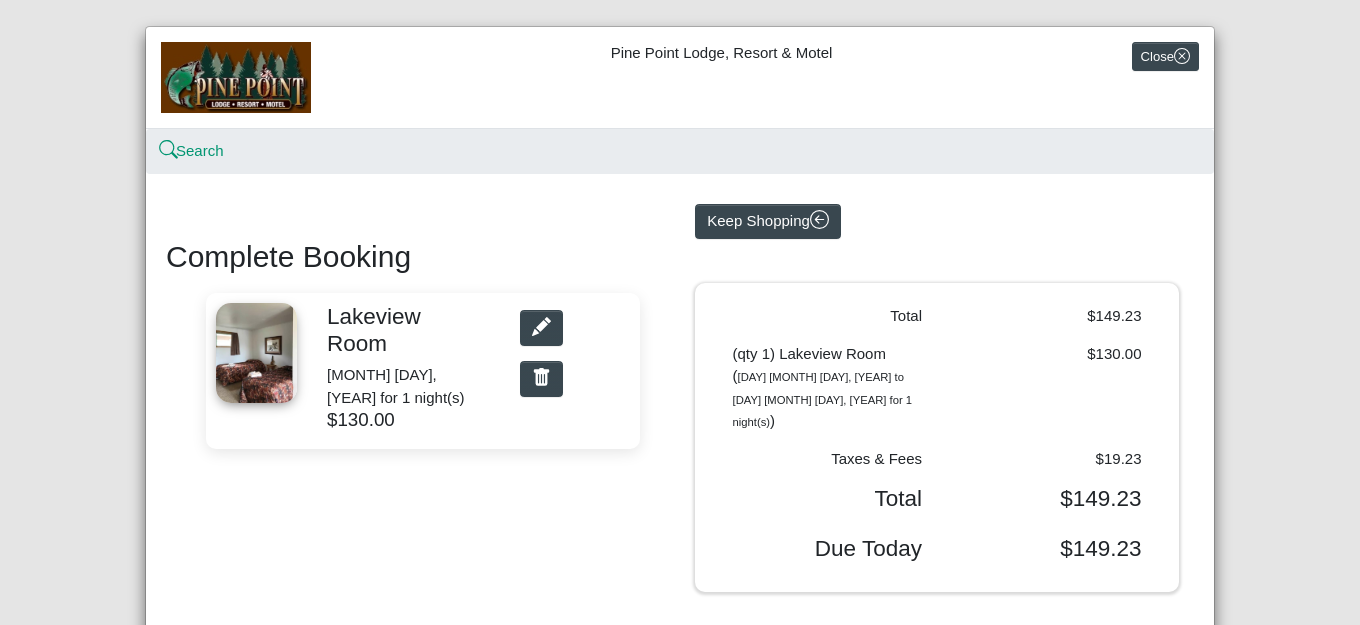scroll, scrollTop: 0, scrollLeft: 0, axis: both 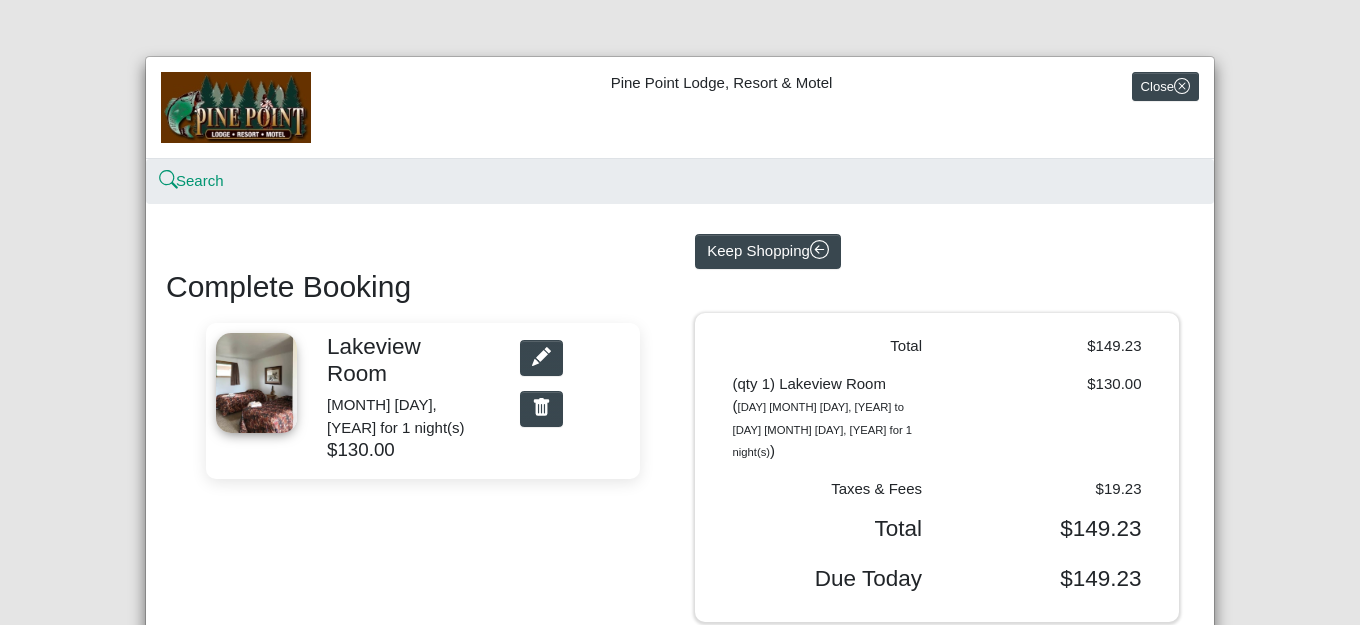 click at bounding box center (236, 107) 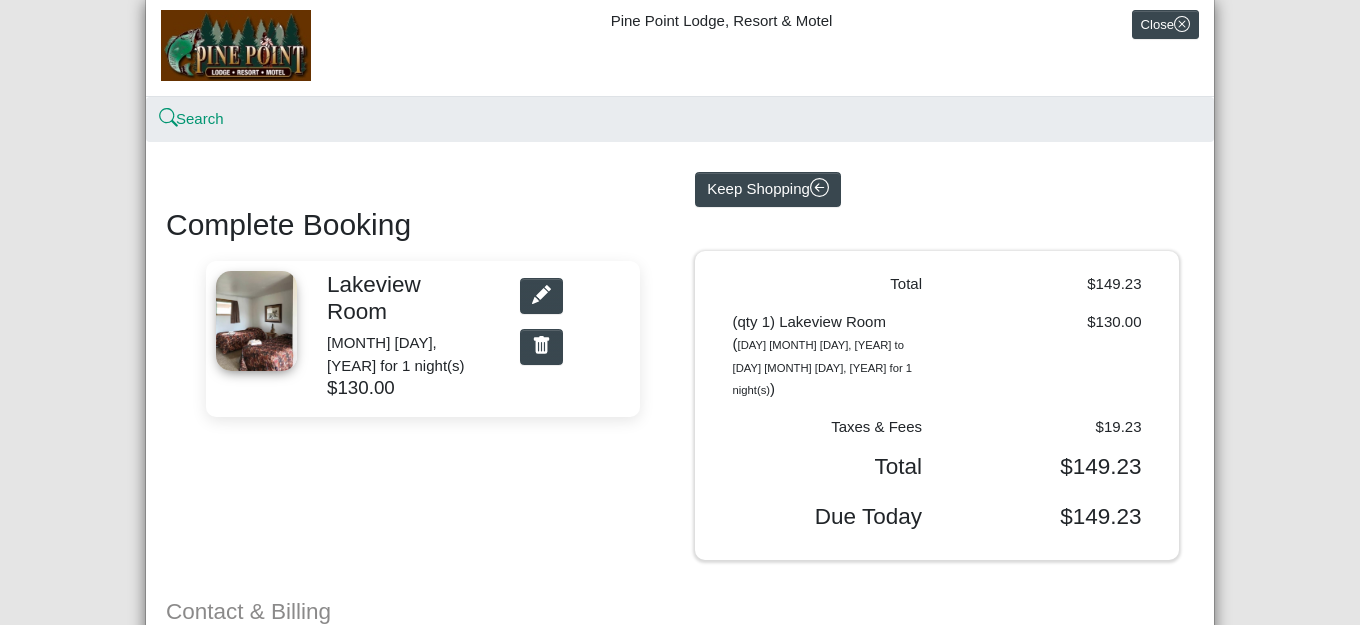scroll, scrollTop: 0, scrollLeft: 0, axis: both 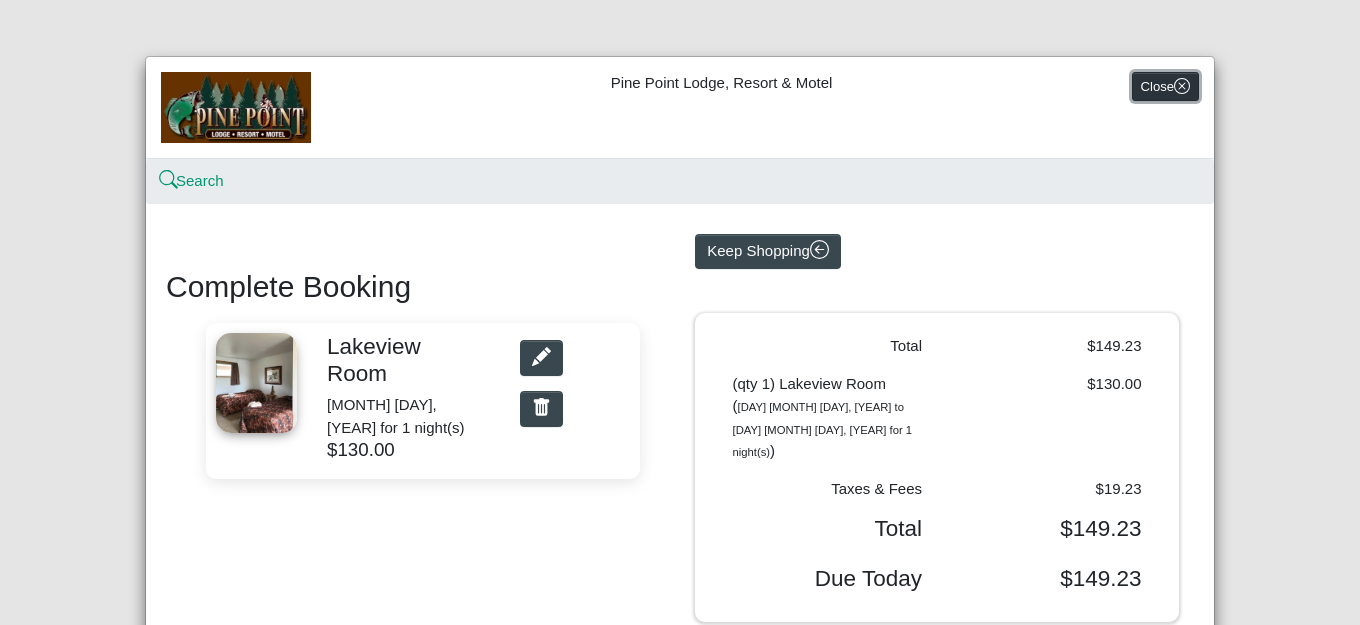click 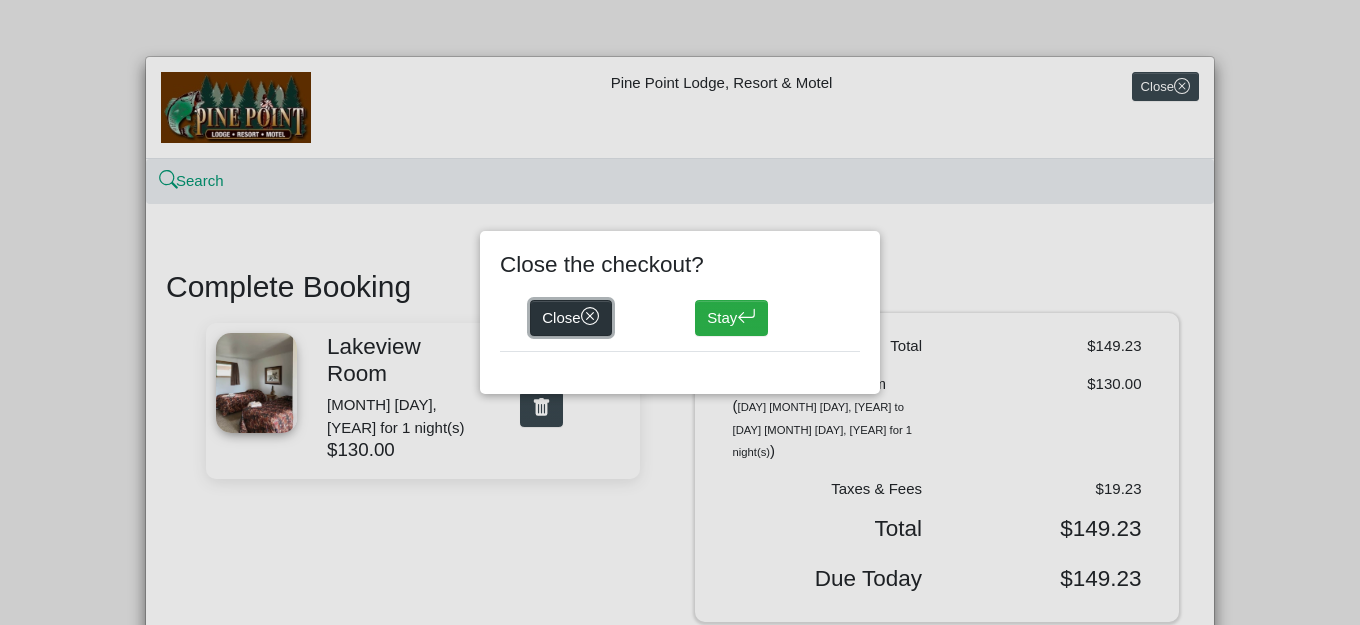 click on "Close" at bounding box center [571, 318] 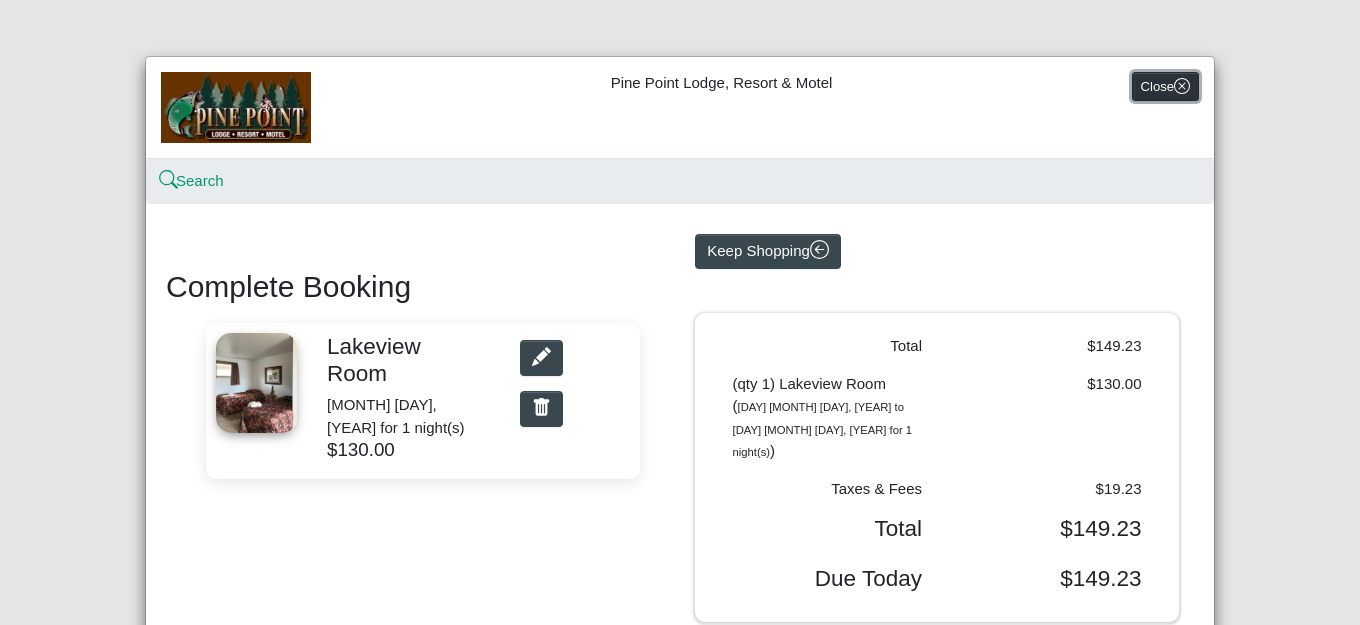 click on "Close" at bounding box center [1165, 86] 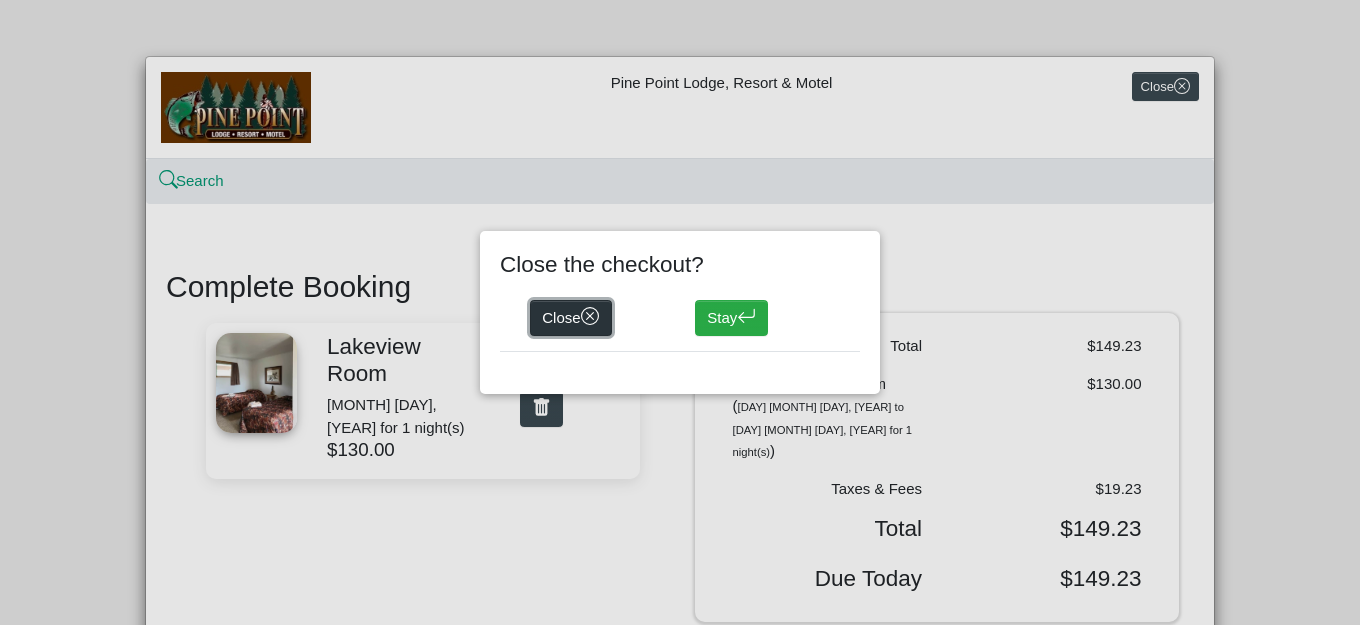 click 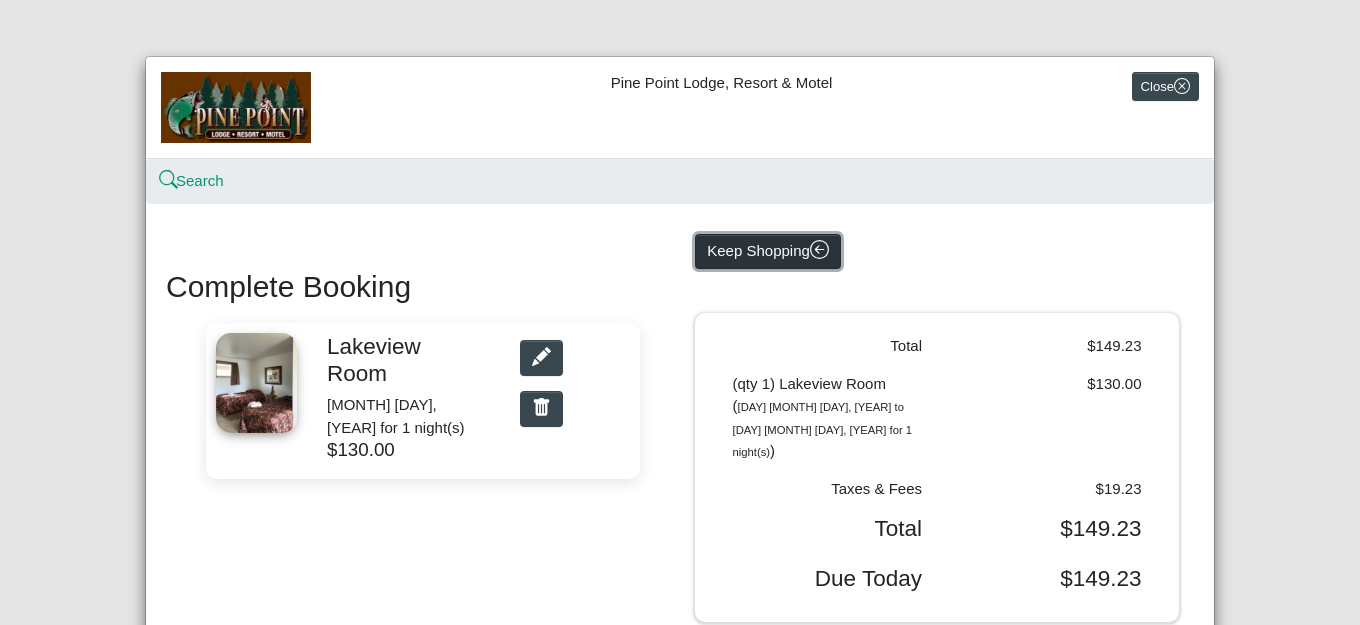 click on "Keep Shopping" at bounding box center [768, 252] 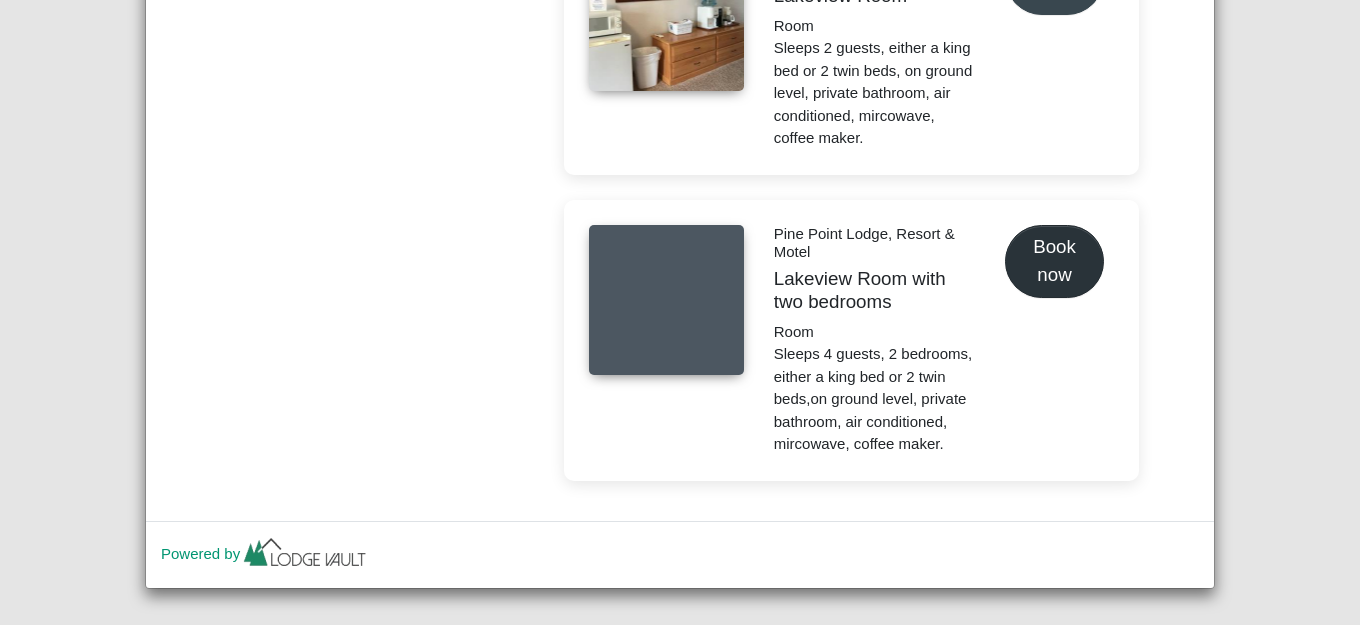 scroll, scrollTop: 8657, scrollLeft: 0, axis: vertical 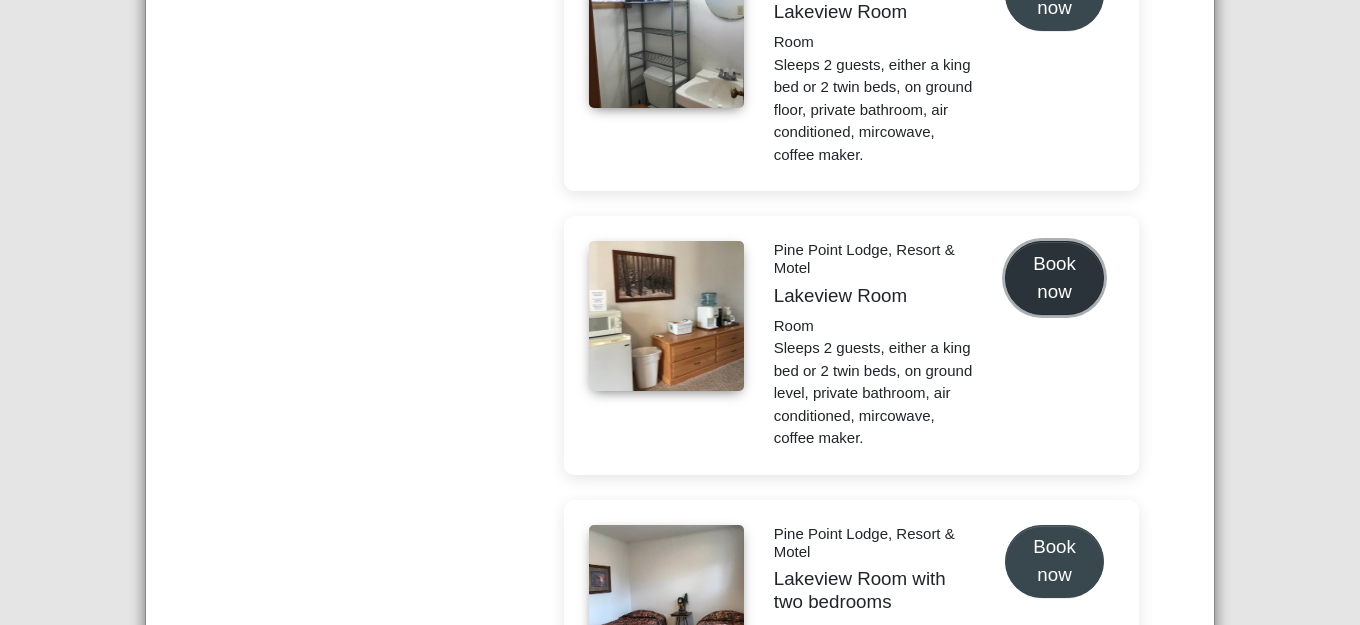 click on "Book now" at bounding box center [1054, -8237] 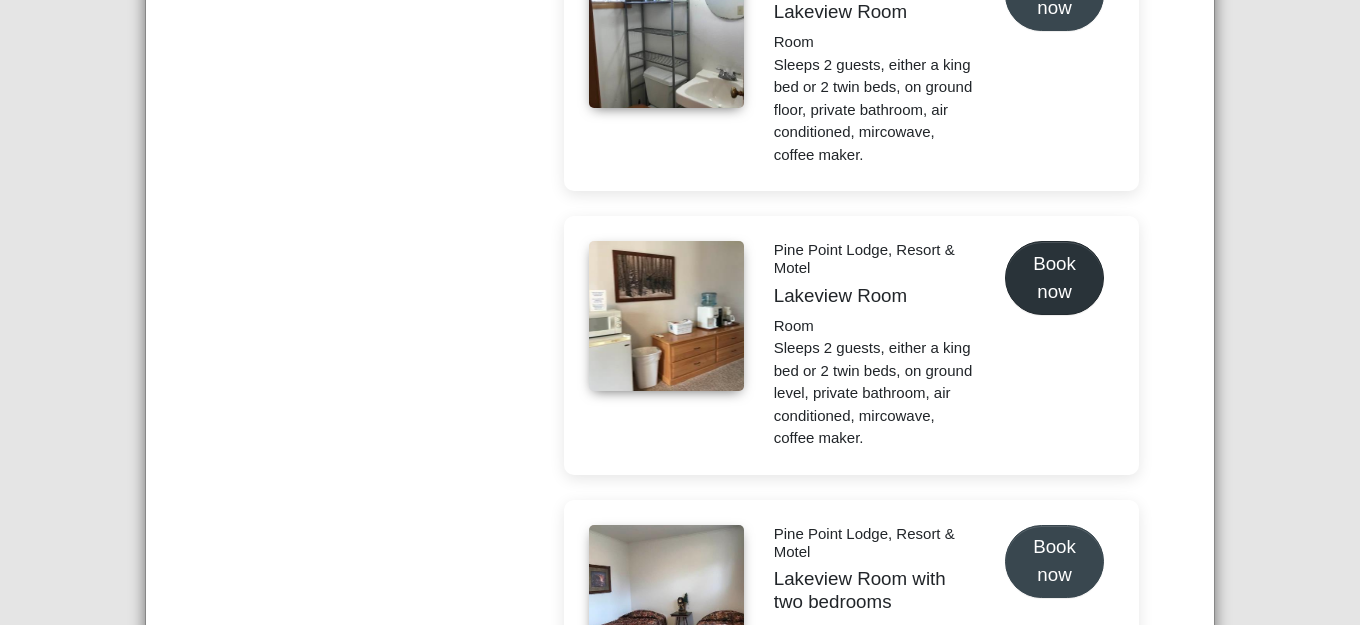 select on "*" 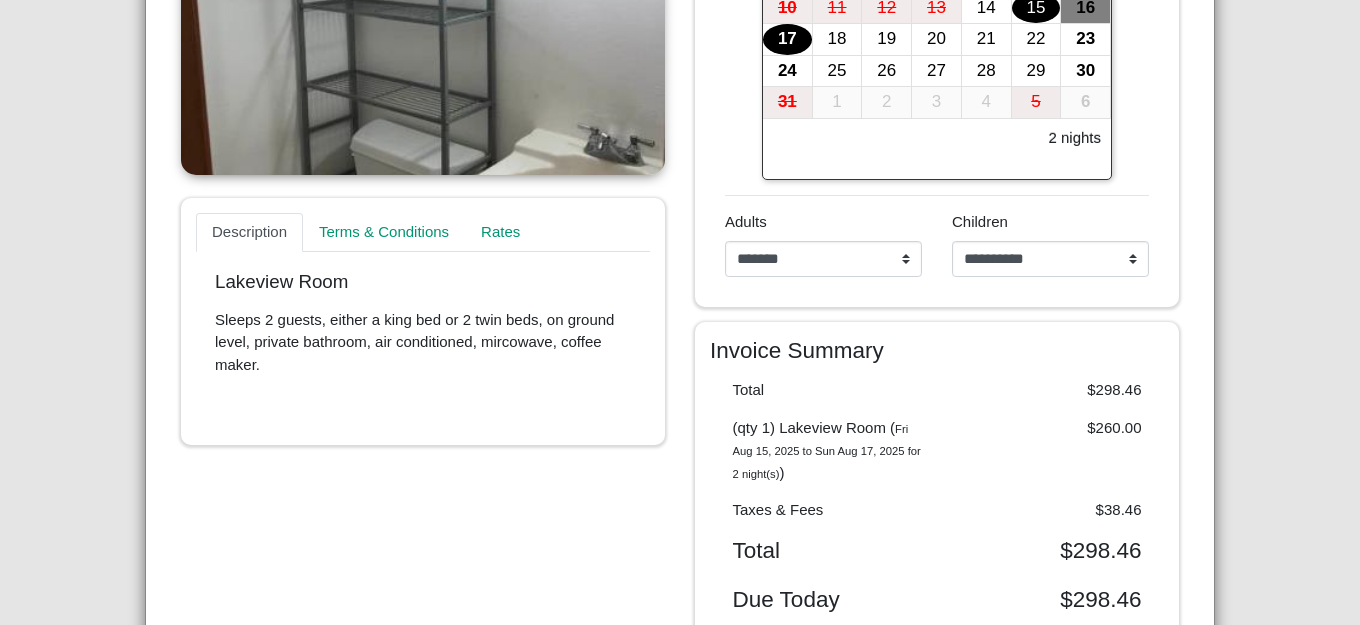 scroll, scrollTop: 382, scrollLeft: 0, axis: vertical 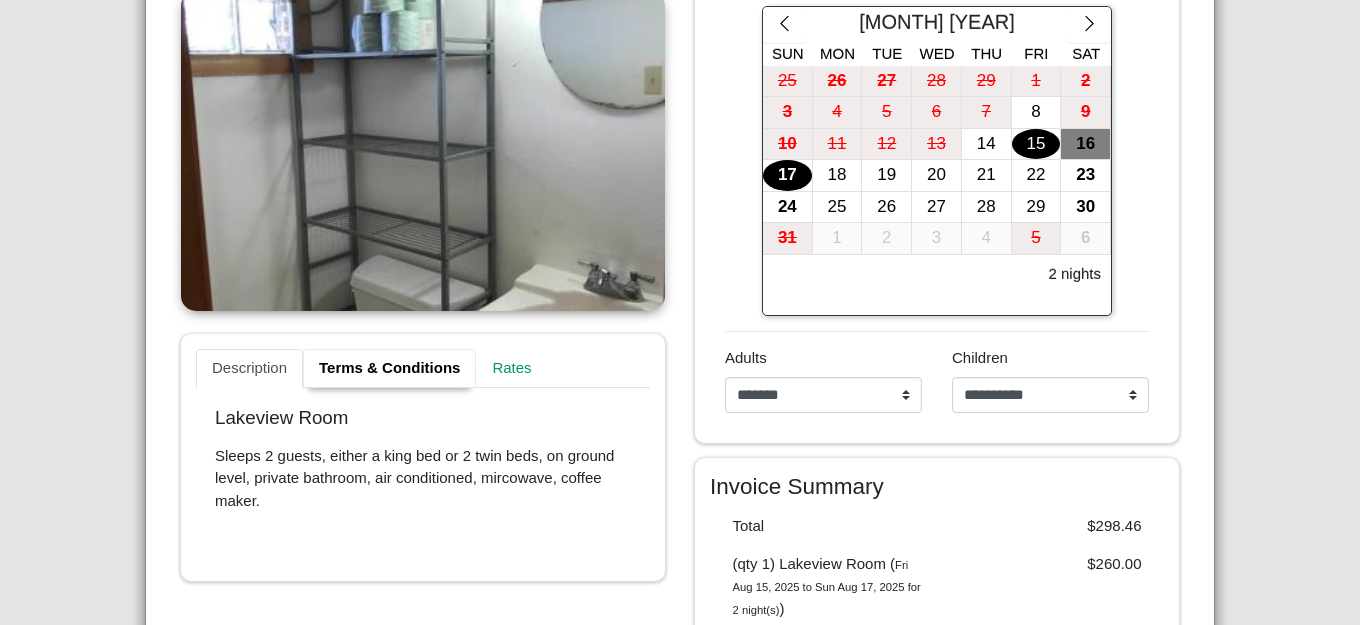 click on "Terms & Conditions" at bounding box center [389, 369] 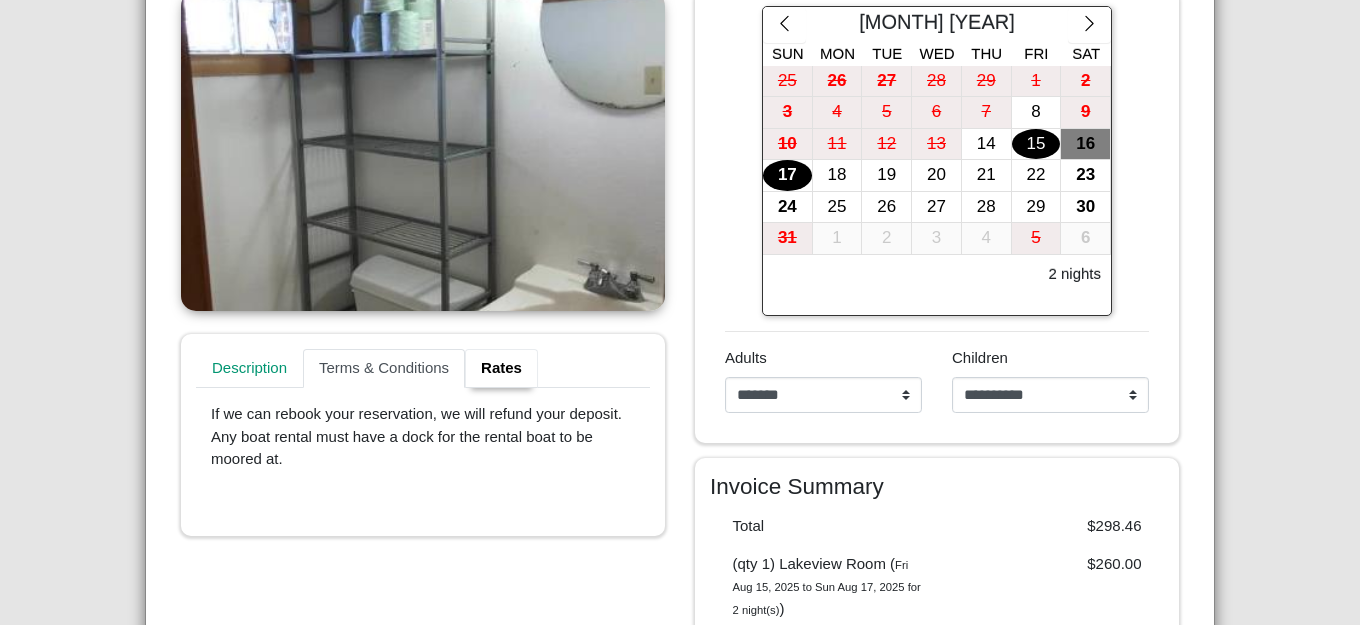 click on "Rates" at bounding box center [501, 369] 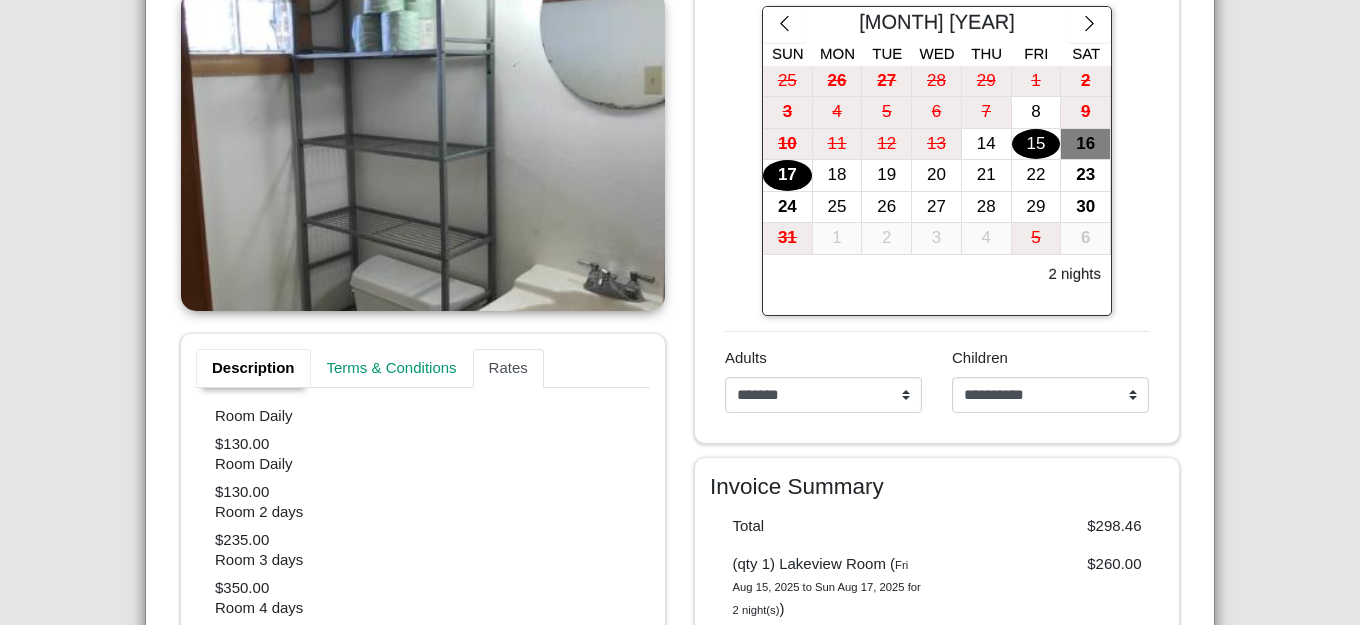 click on "Description" at bounding box center [253, 369] 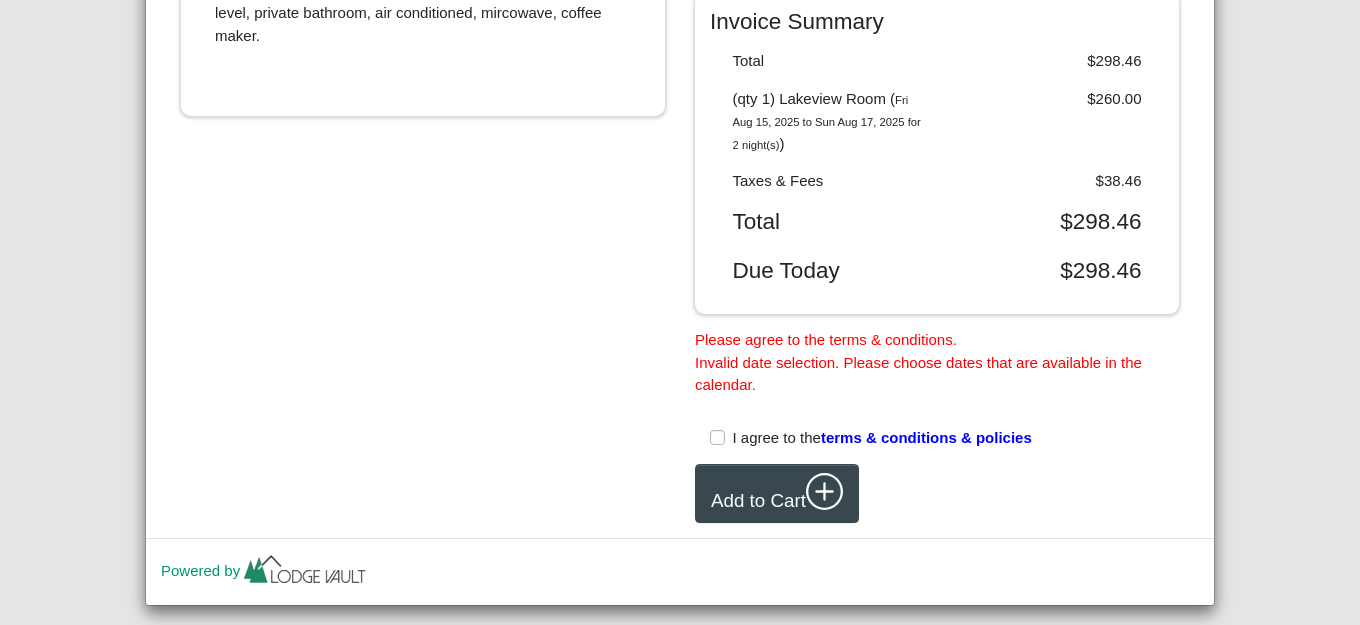 scroll, scrollTop: 882, scrollLeft: 0, axis: vertical 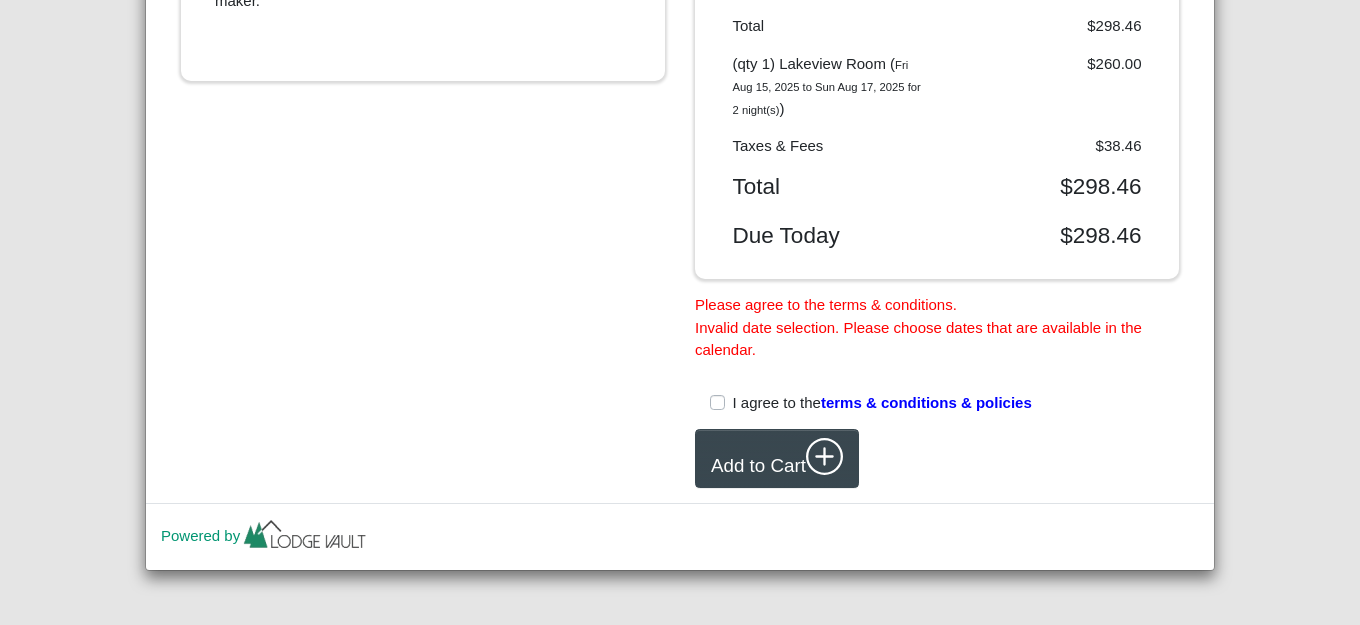click on "terms & conditions & policies" at bounding box center [926, 402] 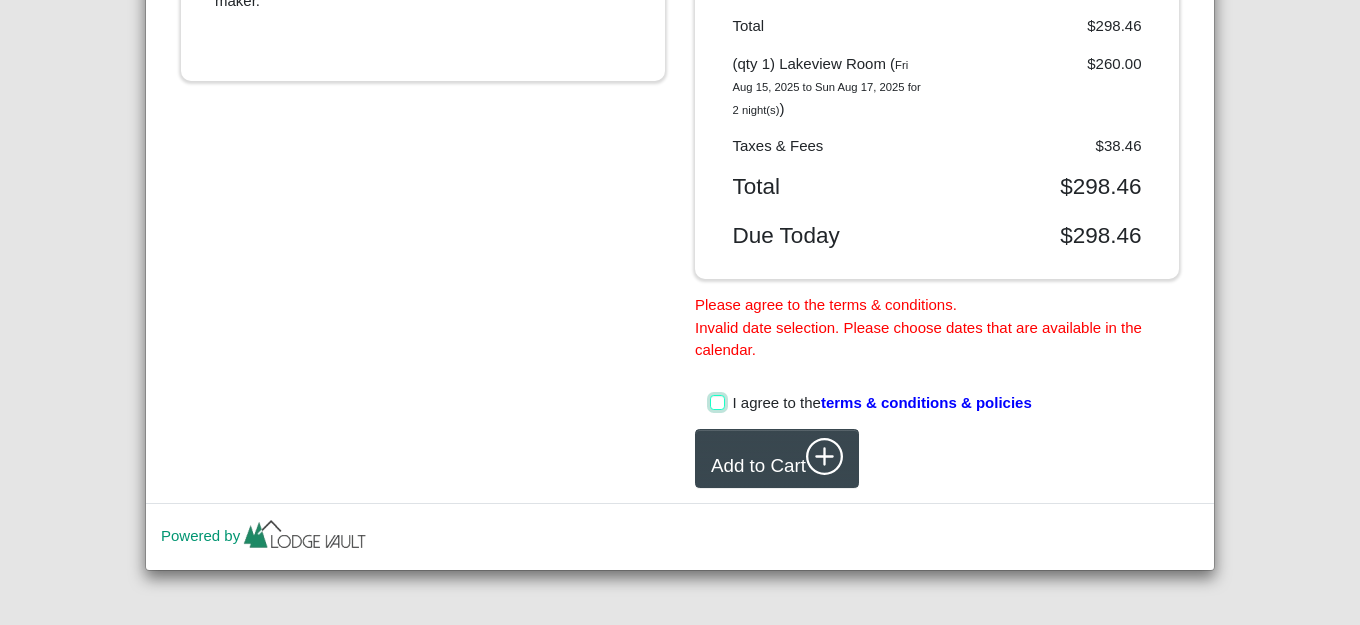 scroll, scrollTop: 860, scrollLeft: 0, axis: vertical 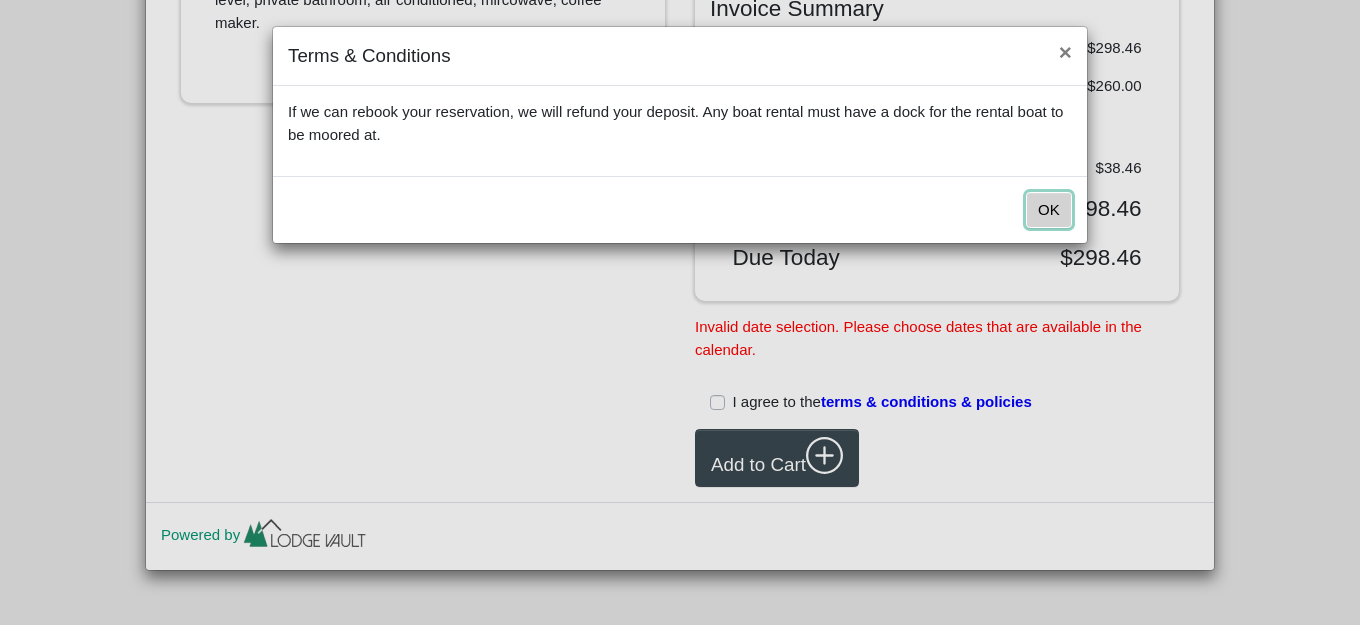 click on "OK" at bounding box center (1049, 210) 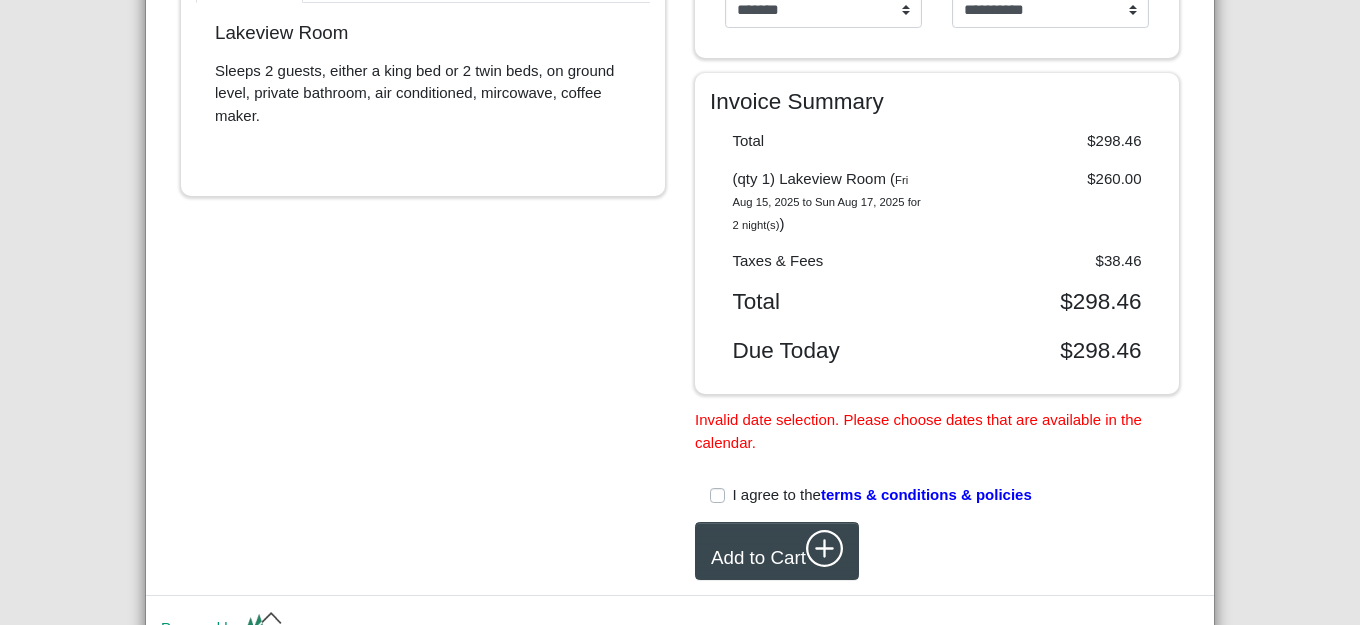 scroll, scrollTop: 660, scrollLeft: 0, axis: vertical 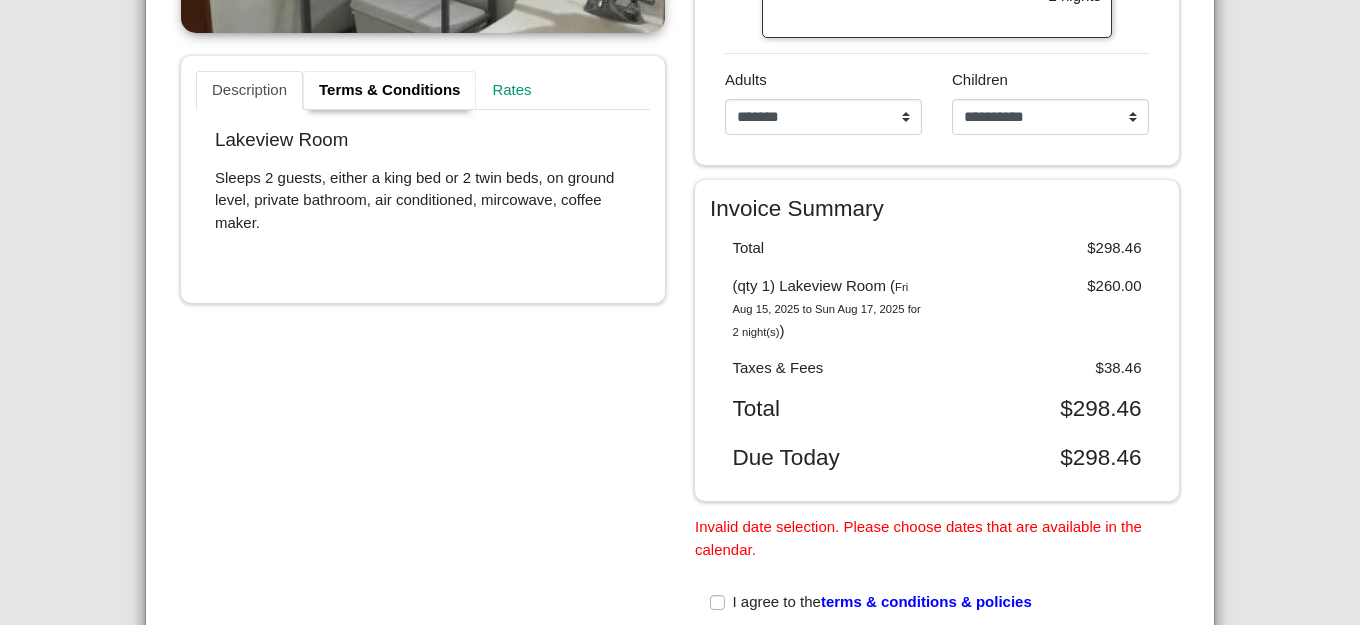 click on "Terms & Conditions" at bounding box center (389, 91) 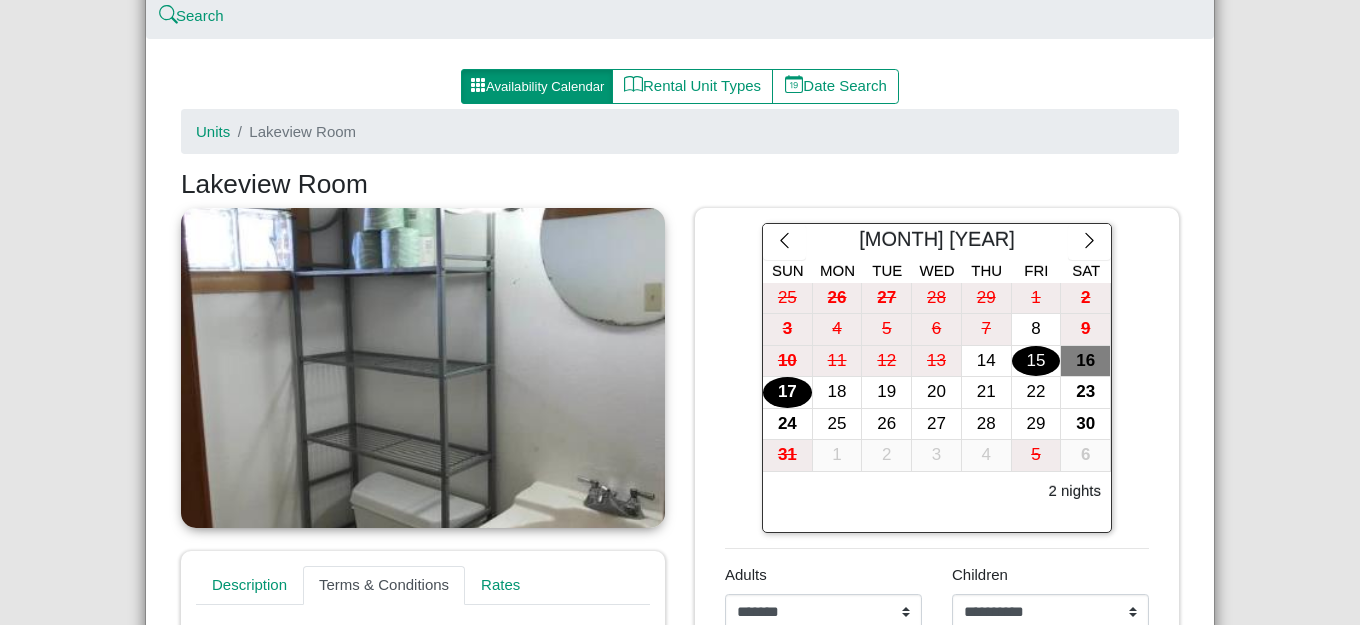 scroll, scrollTop: 160, scrollLeft: 0, axis: vertical 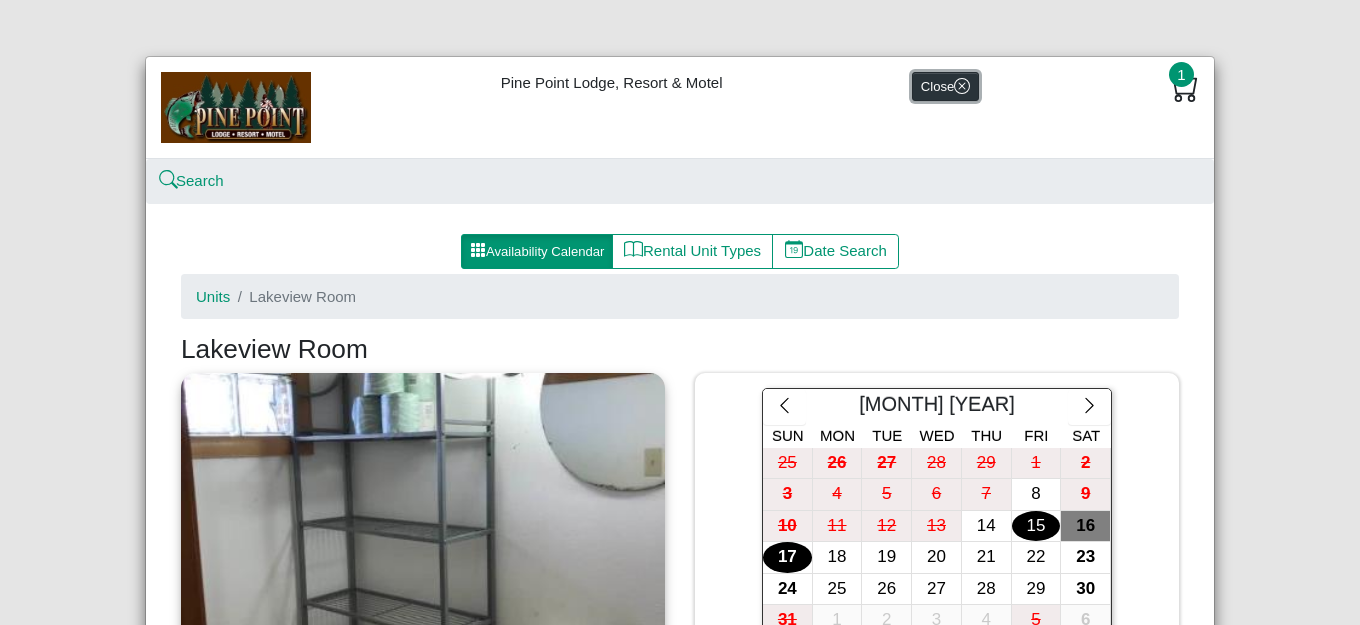 click 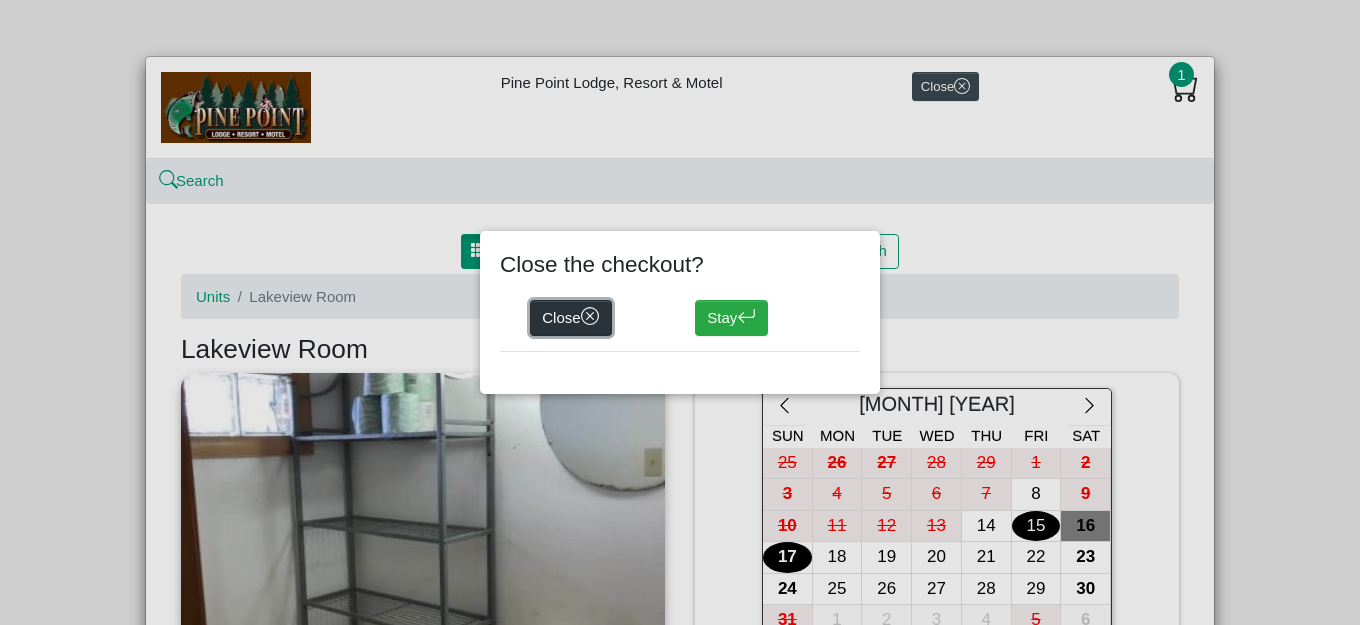 click on "Close" at bounding box center [571, 318] 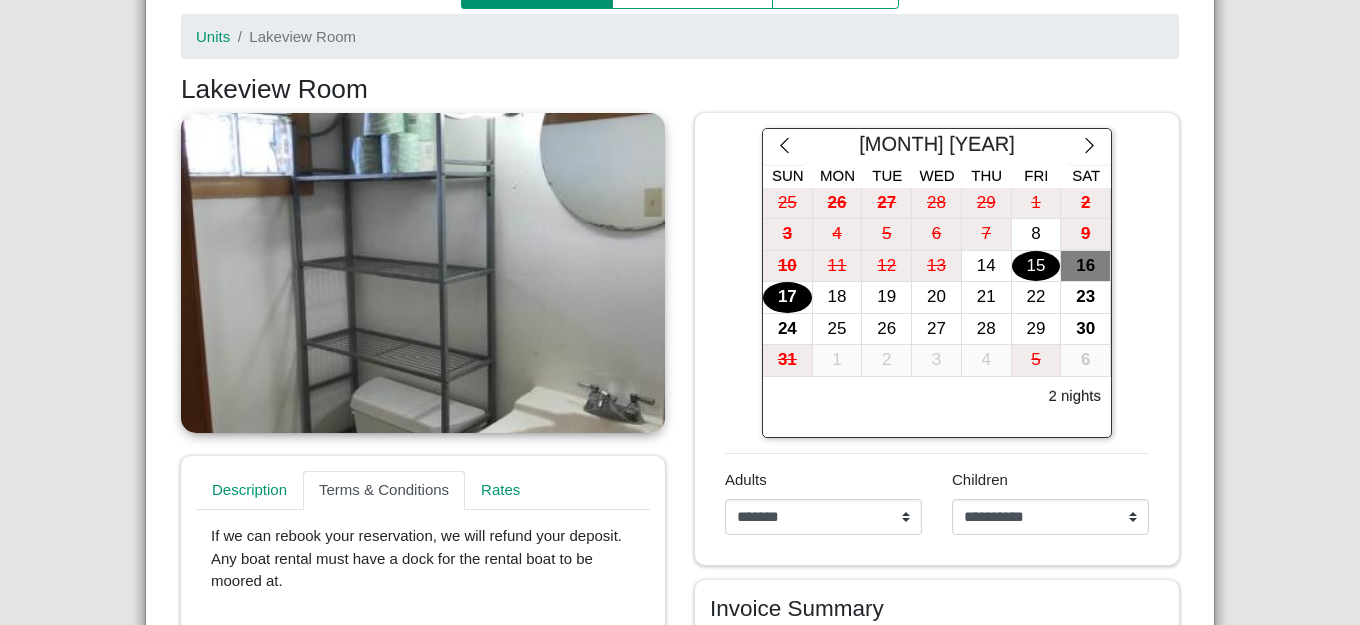 scroll, scrollTop: 60, scrollLeft: 0, axis: vertical 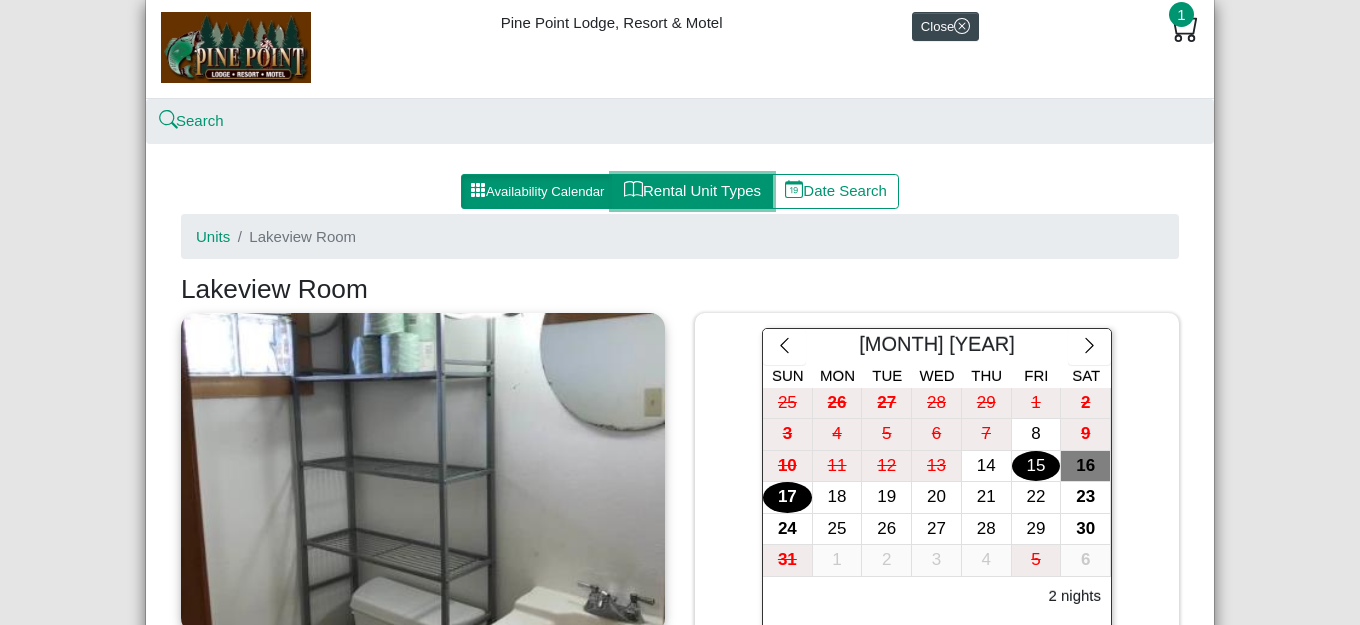 click on "Rental Unit Types" at bounding box center [692, 192] 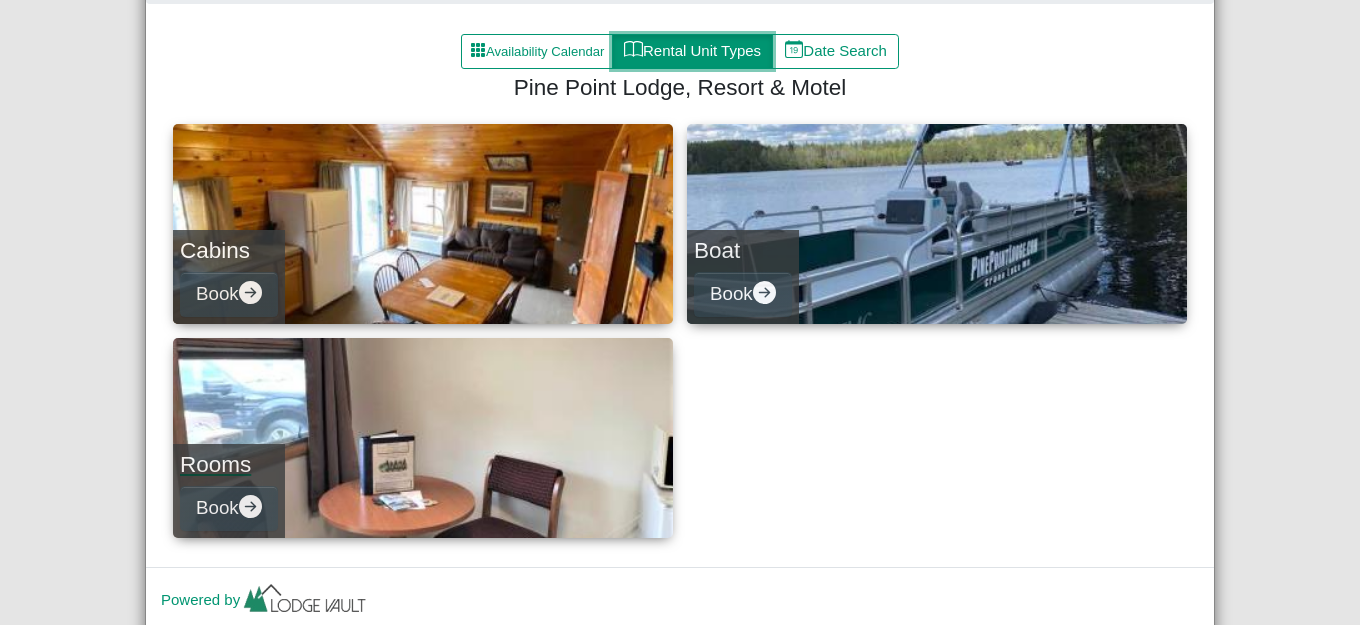 scroll, scrollTop: 267, scrollLeft: 0, axis: vertical 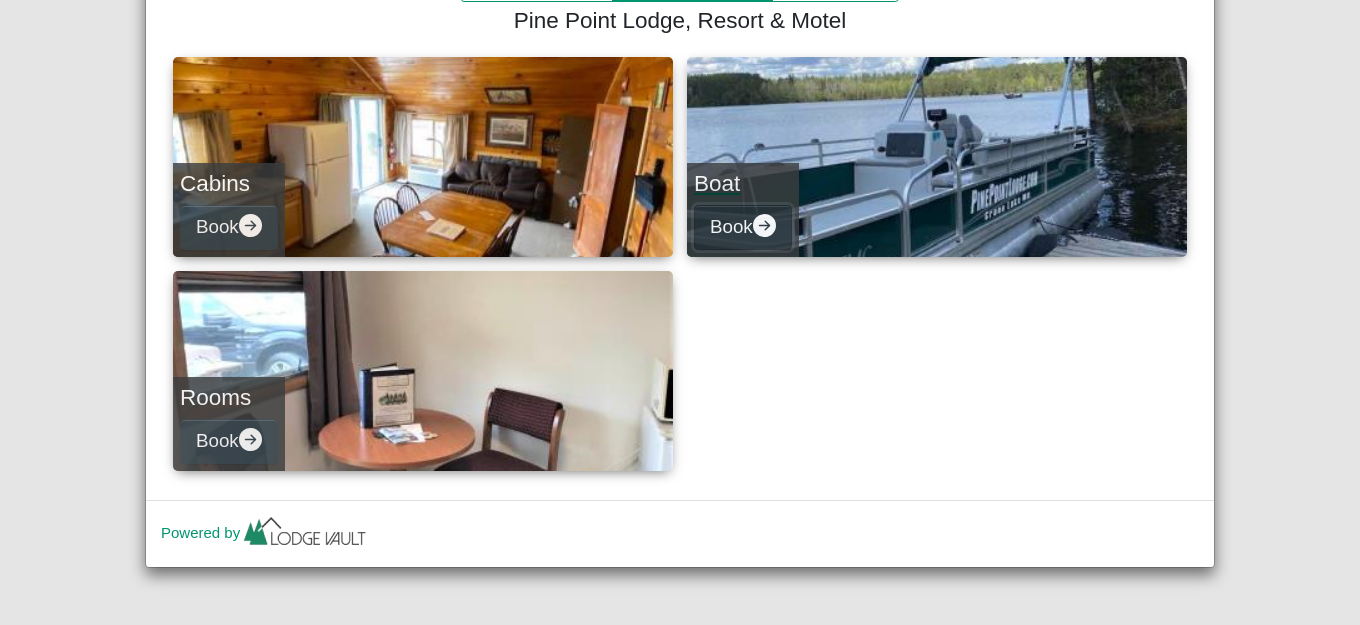 click 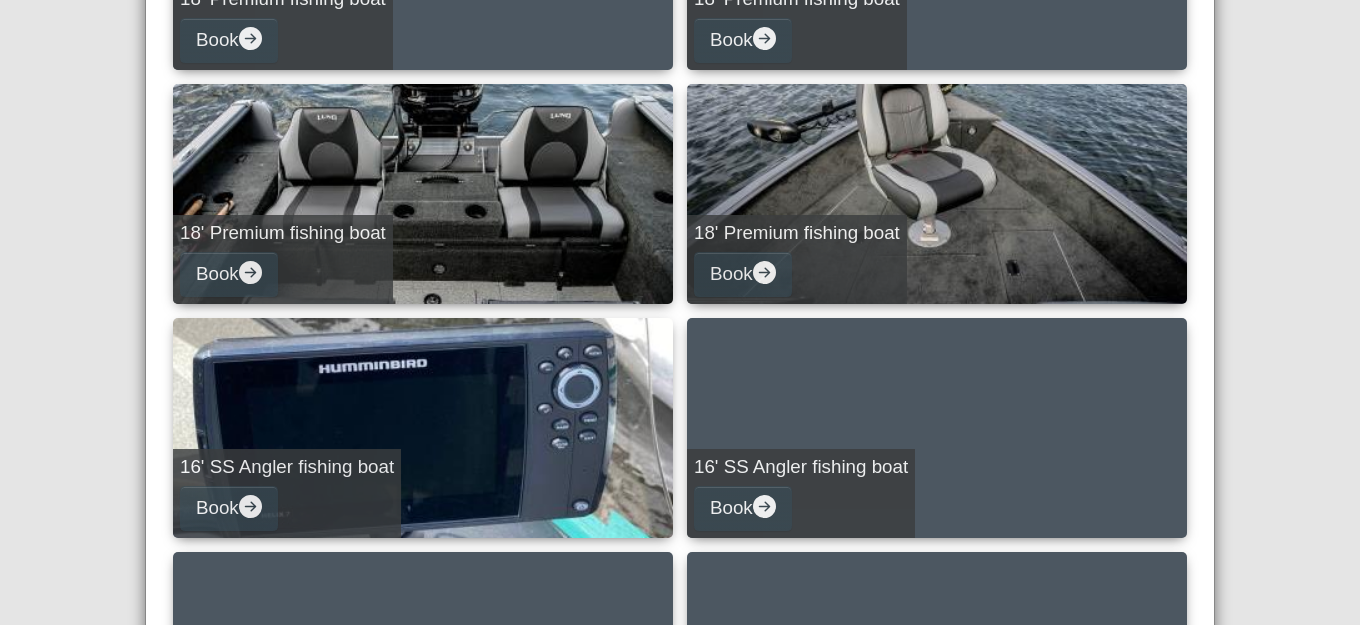 scroll, scrollTop: 700, scrollLeft: 0, axis: vertical 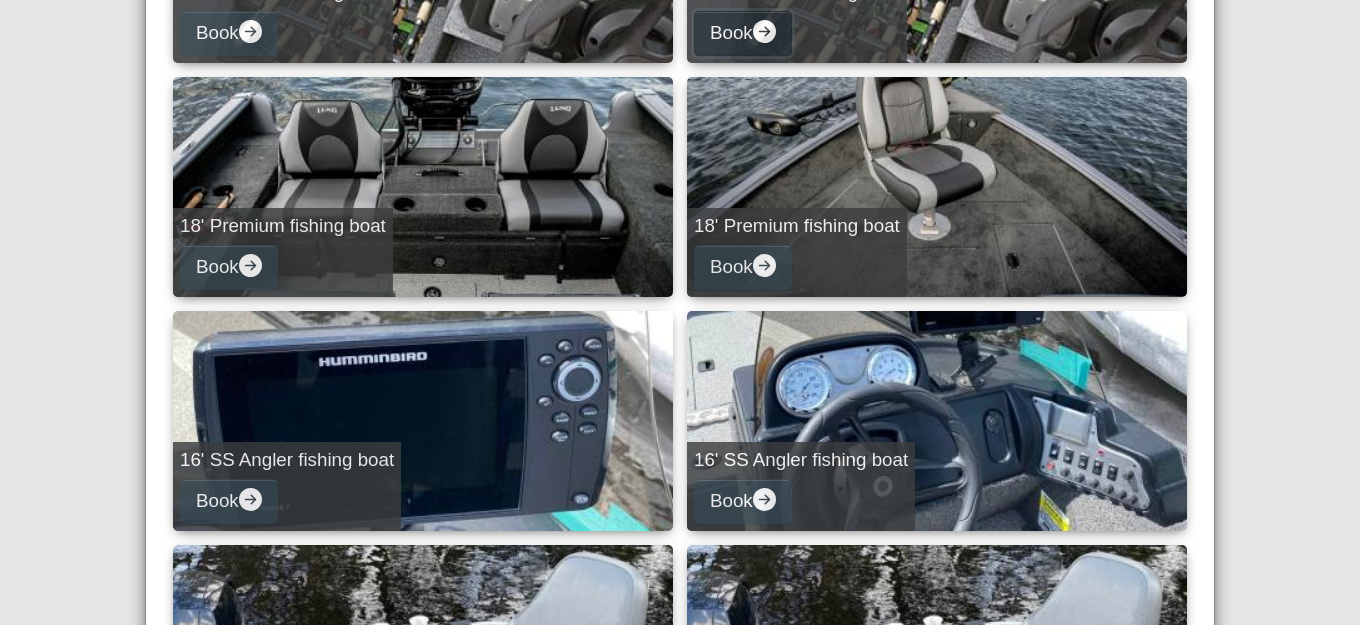 click 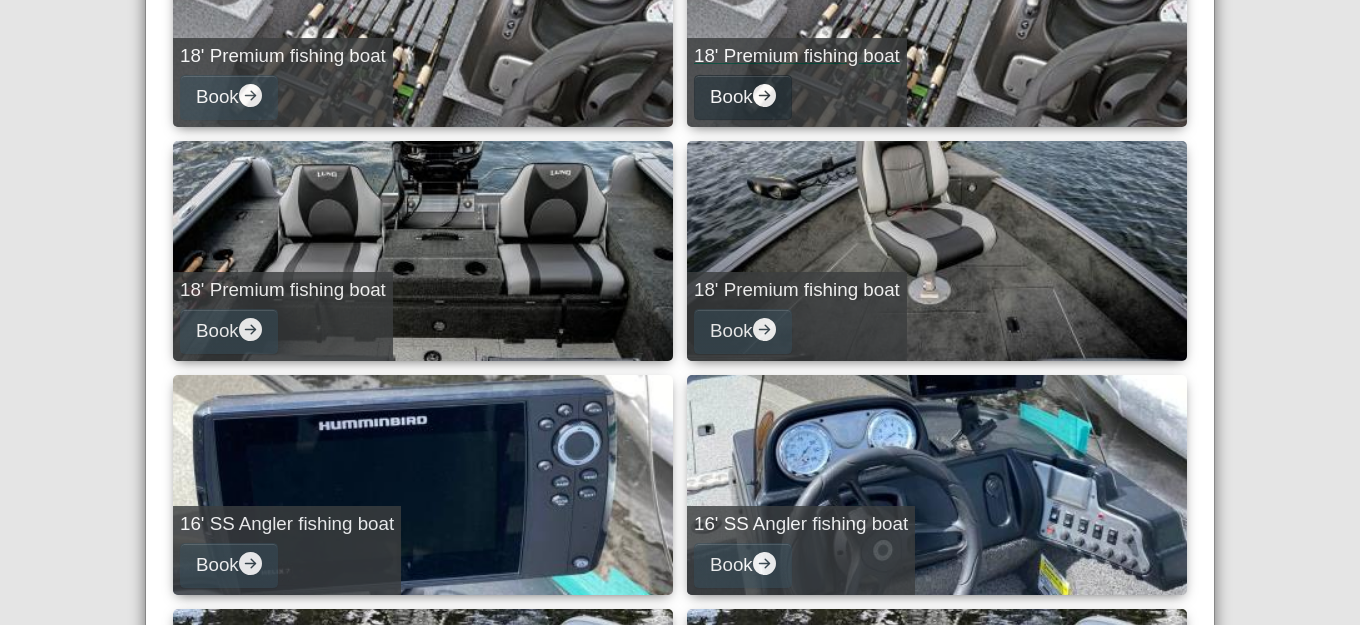 select on "*" 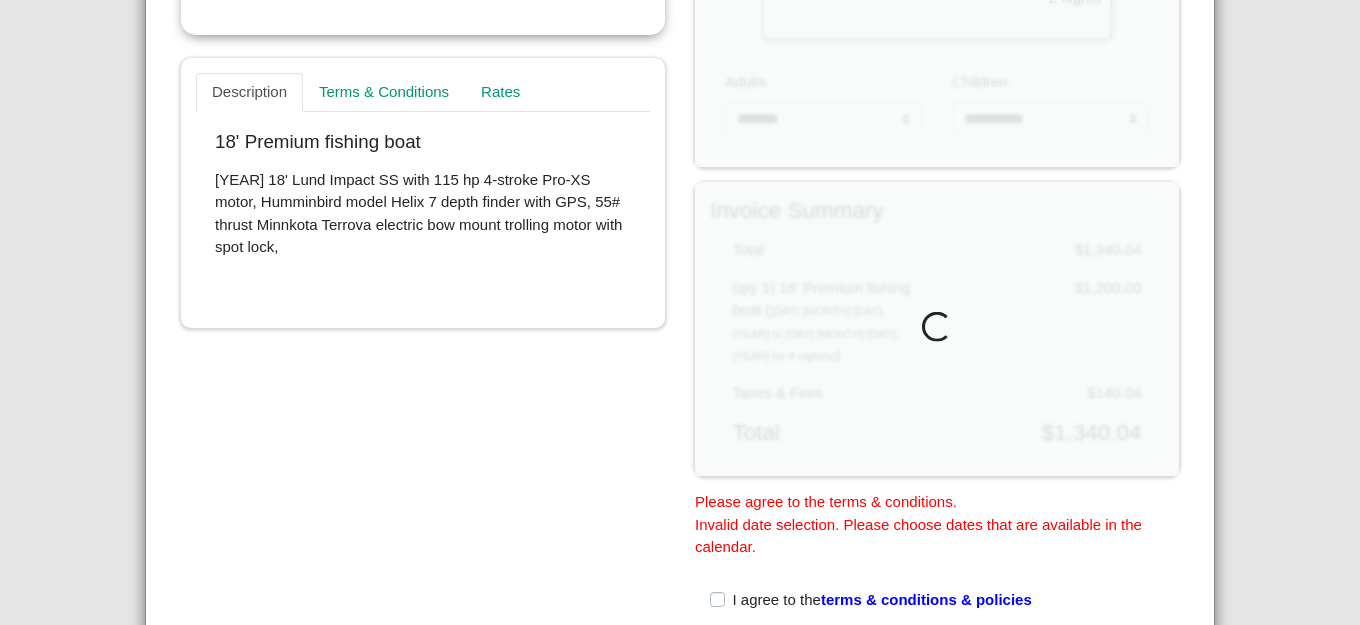 scroll, scrollTop: 400, scrollLeft: 0, axis: vertical 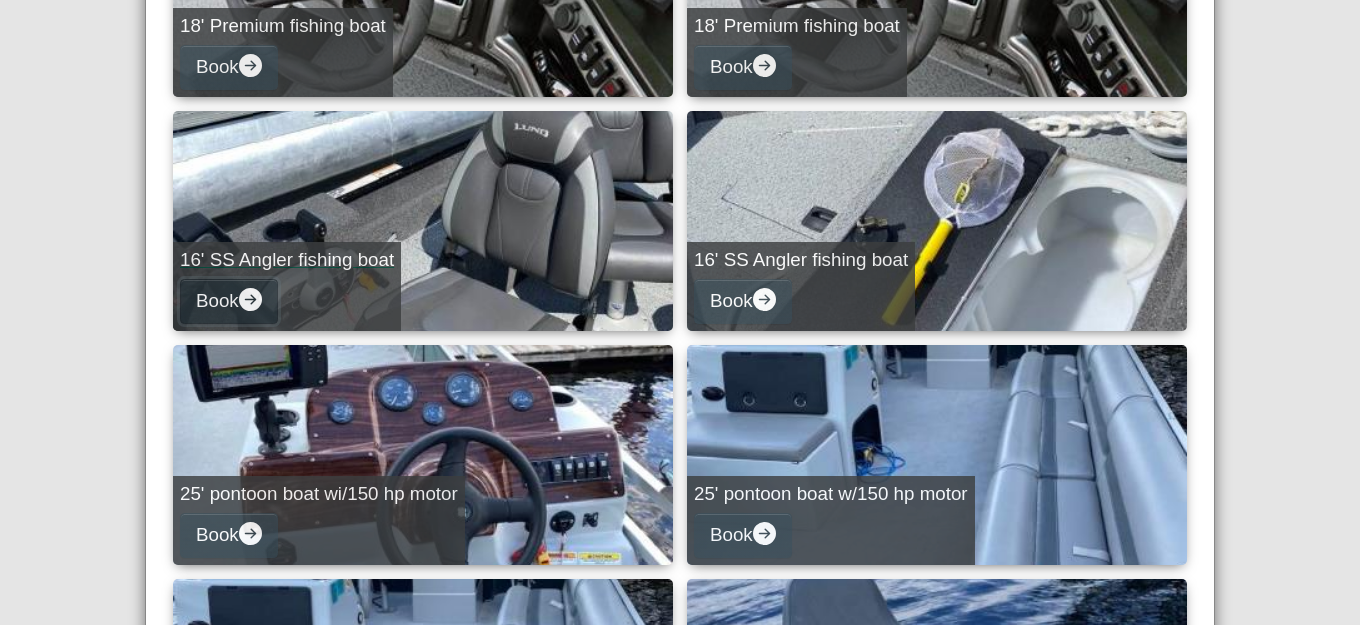 click on "Book" at bounding box center [229, 301] 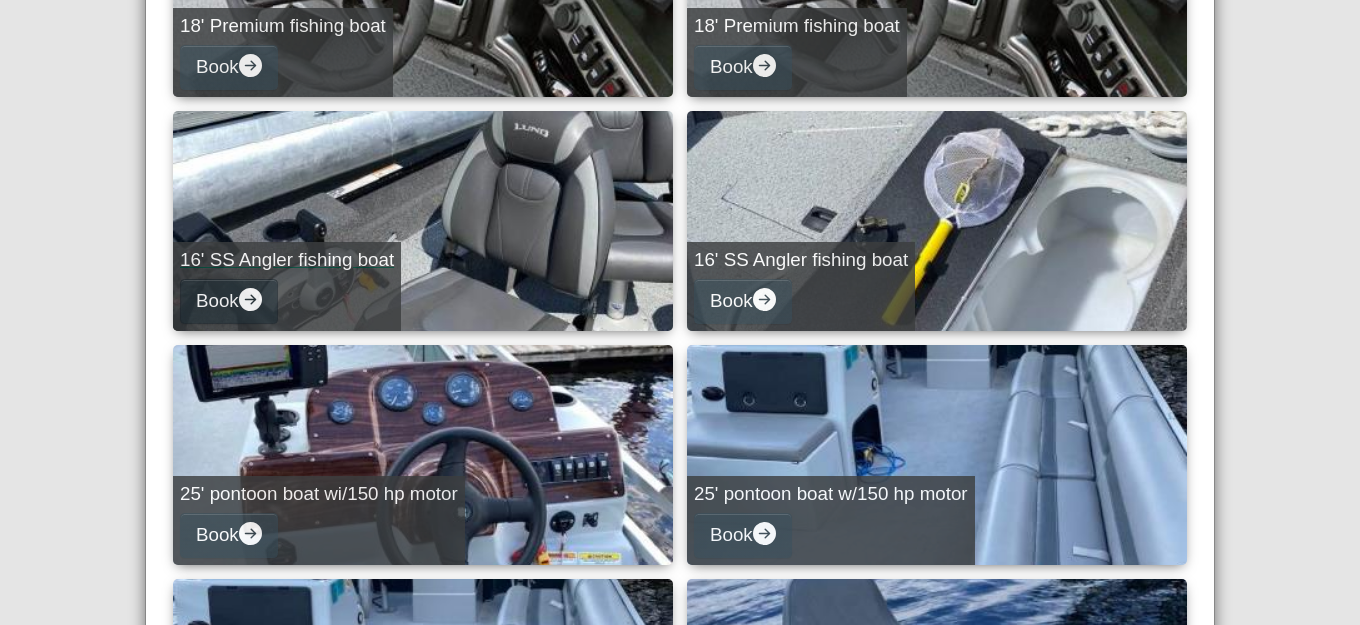 select on "*" 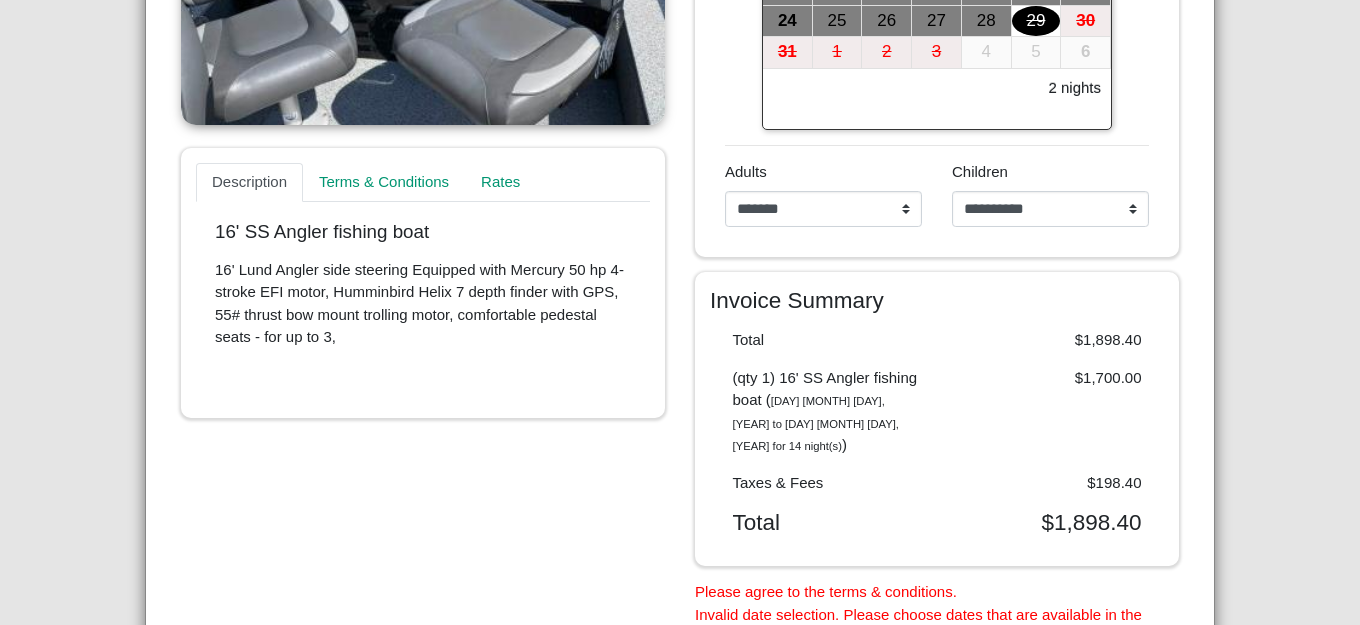 scroll, scrollTop: 533, scrollLeft: 0, axis: vertical 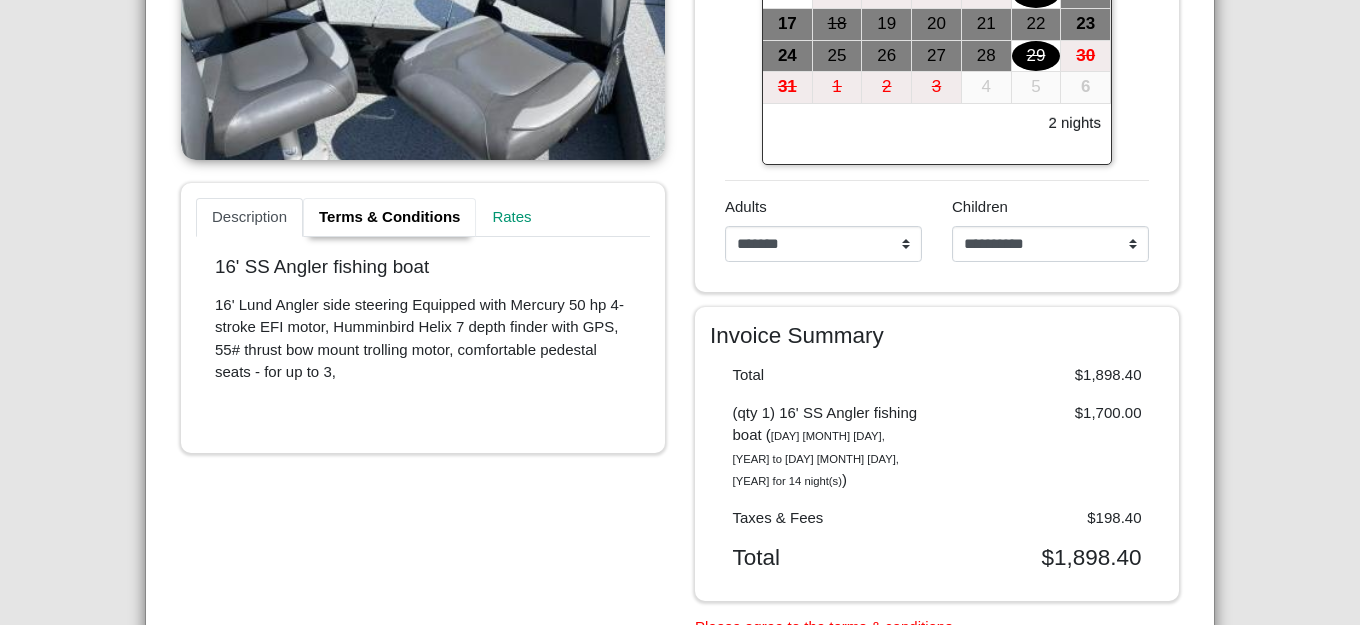 click on "Terms & Conditions" at bounding box center (389, 218) 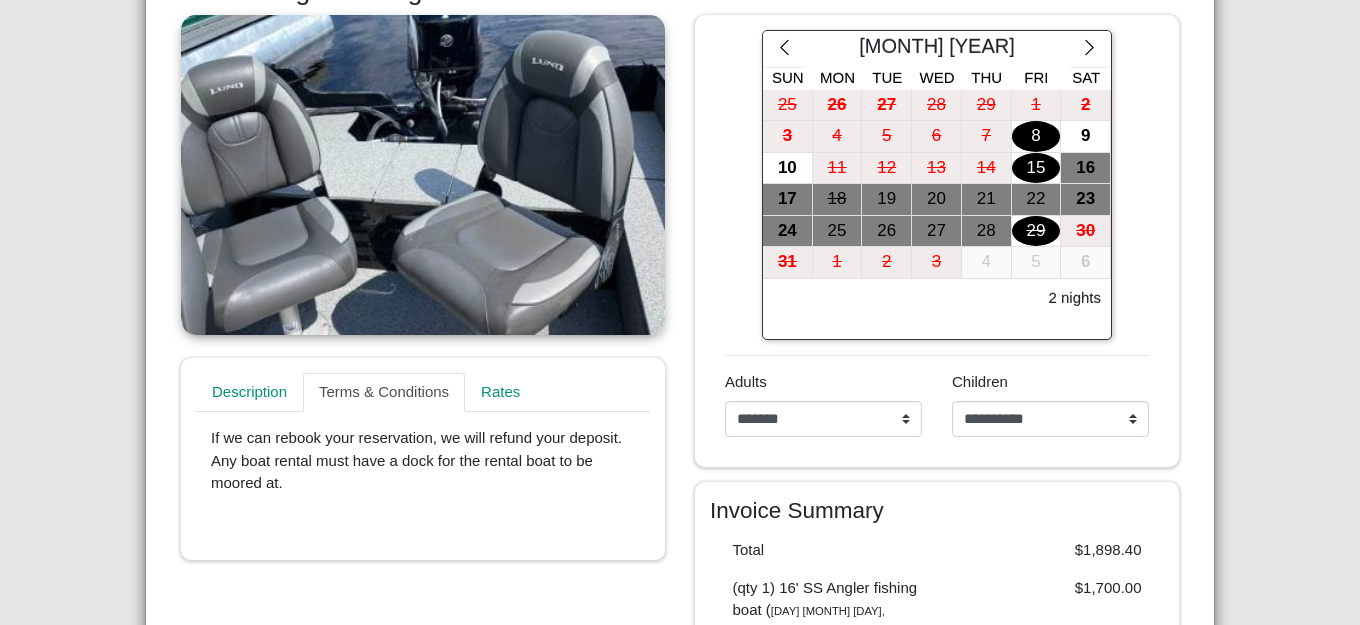 scroll, scrollTop: 233, scrollLeft: 0, axis: vertical 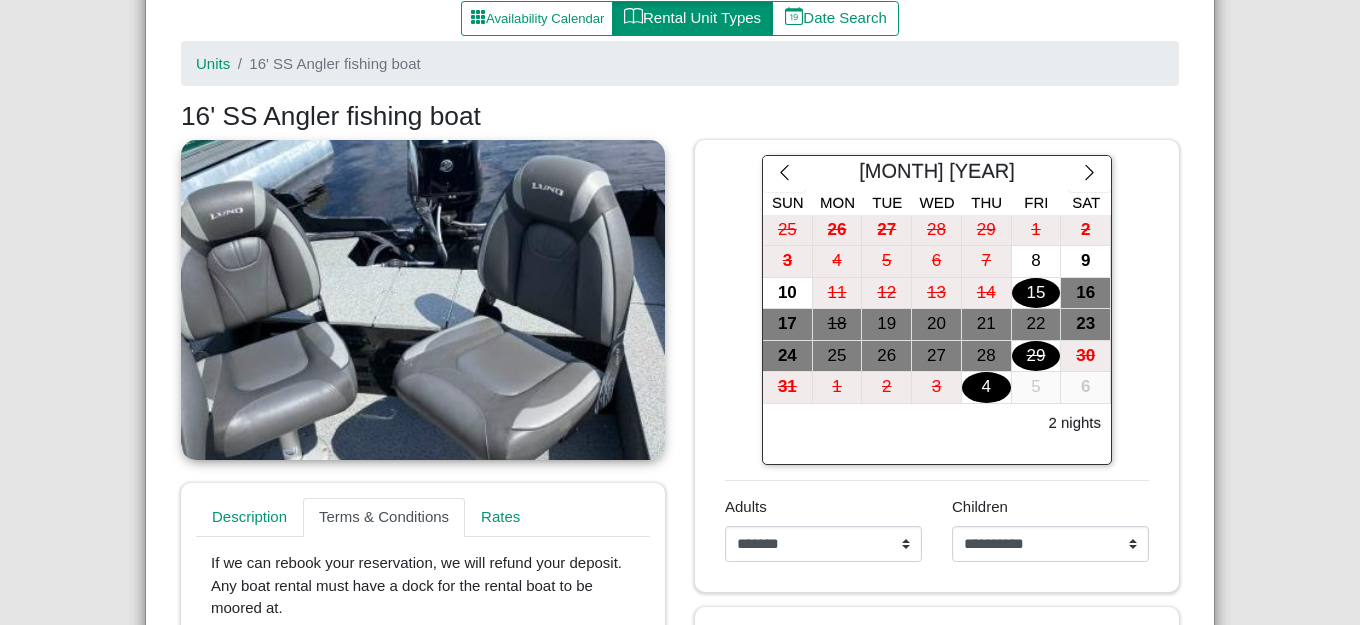click on "4" at bounding box center [986, 387] 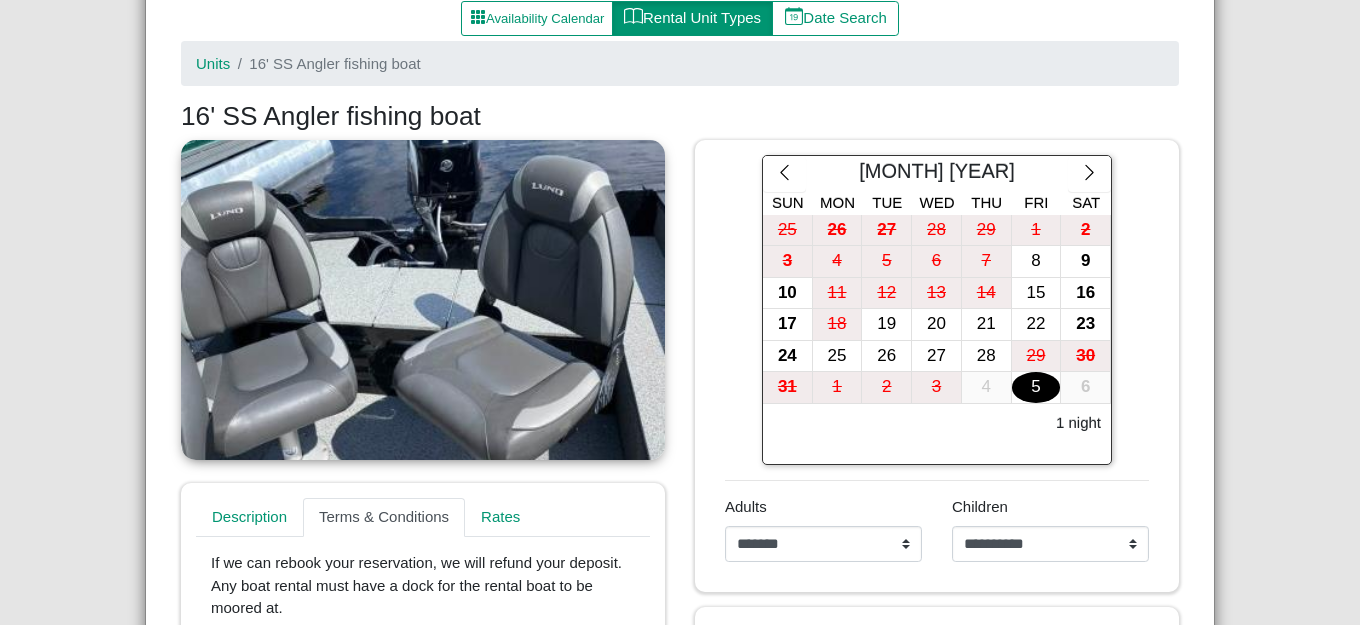 click on "5" at bounding box center [1036, 387] 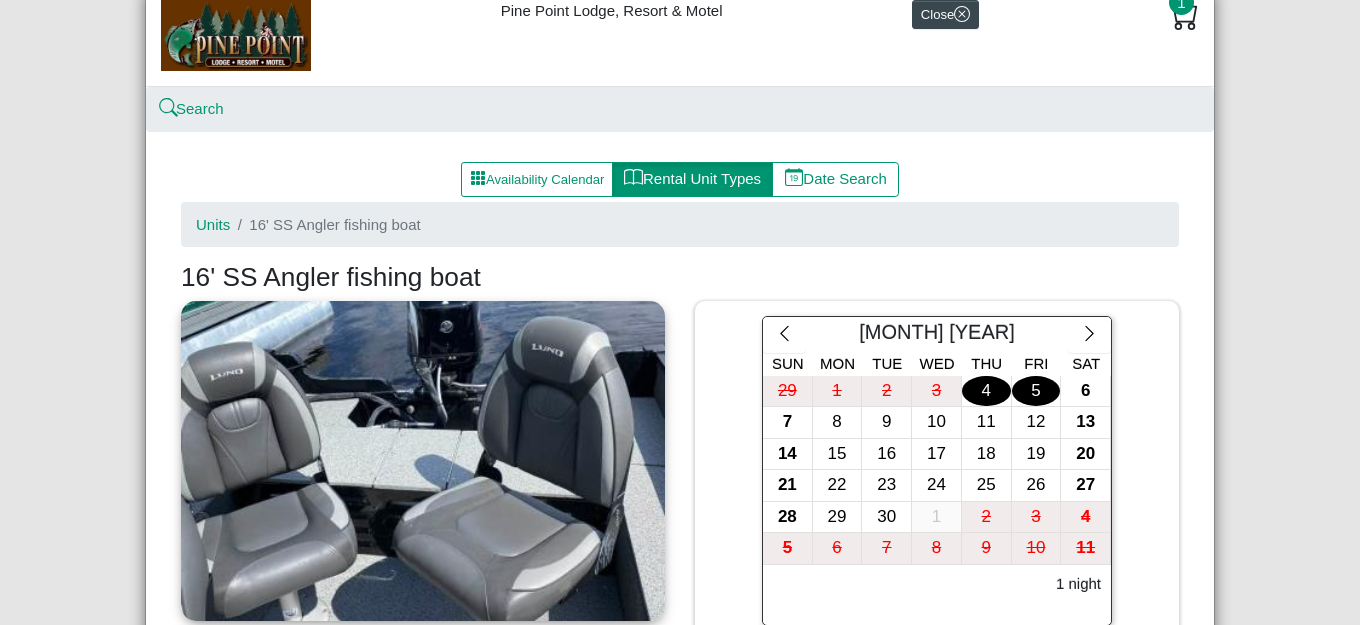 scroll, scrollTop: 0, scrollLeft: 0, axis: both 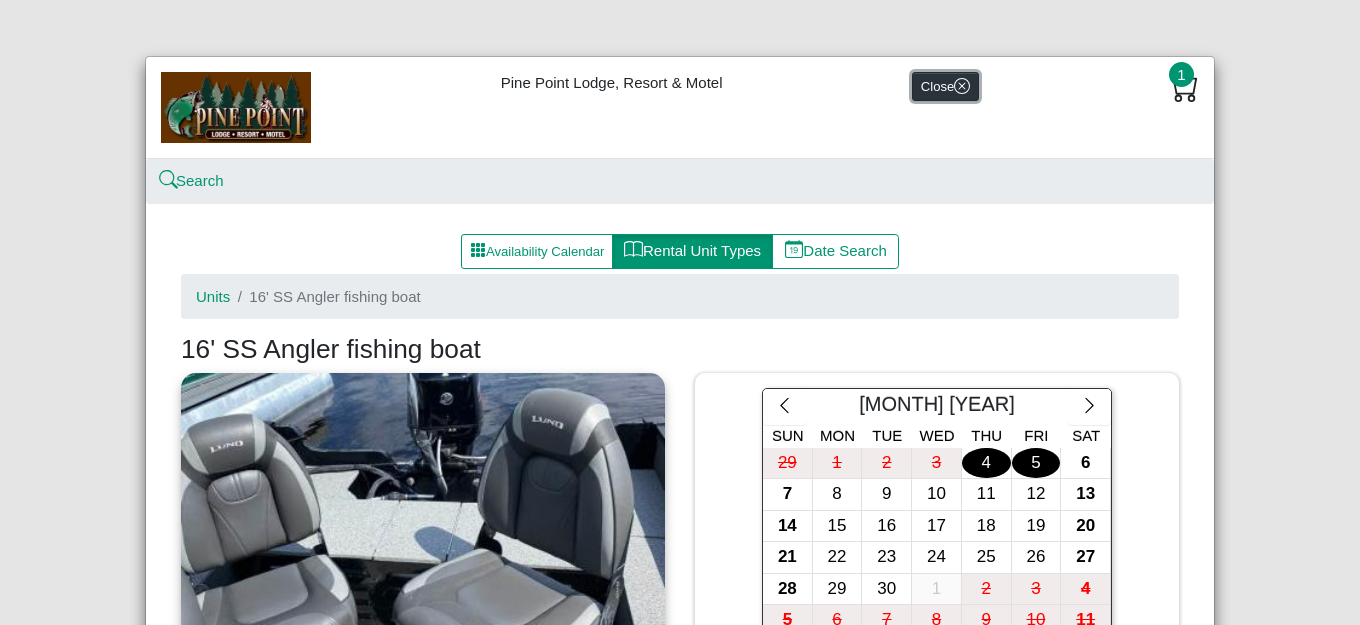 click 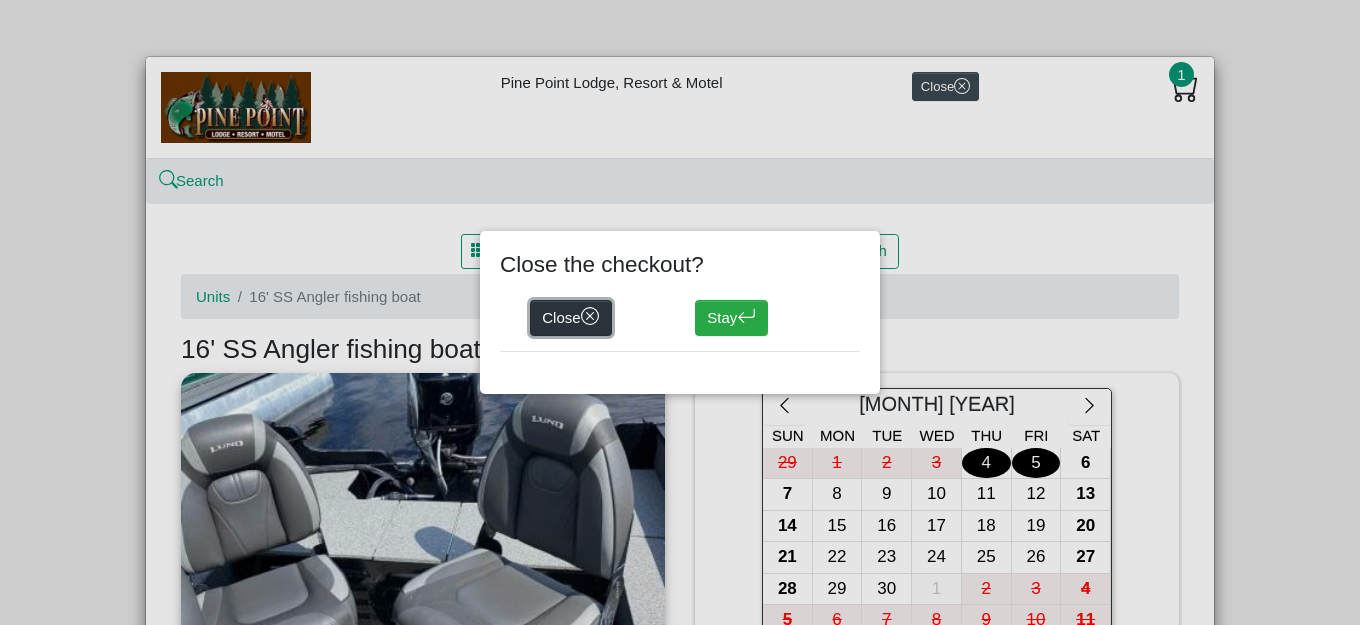 click on "Close" at bounding box center [571, 318] 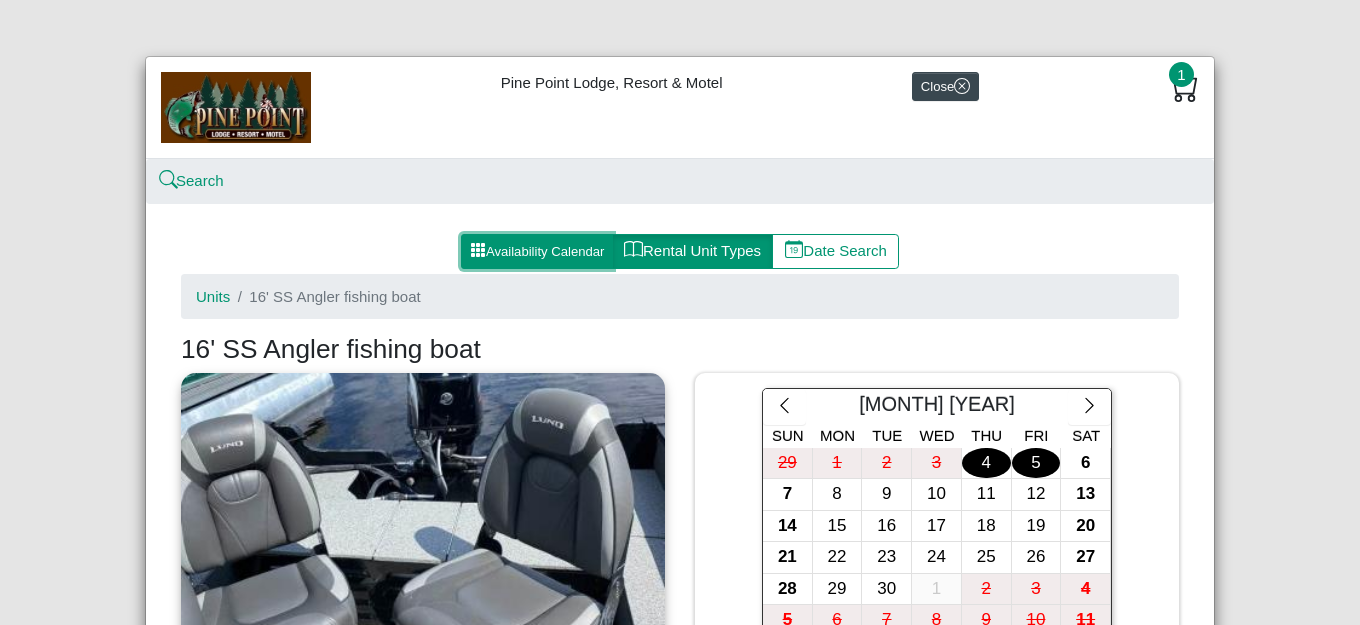 click on "Availability Calendar" at bounding box center (537, 252) 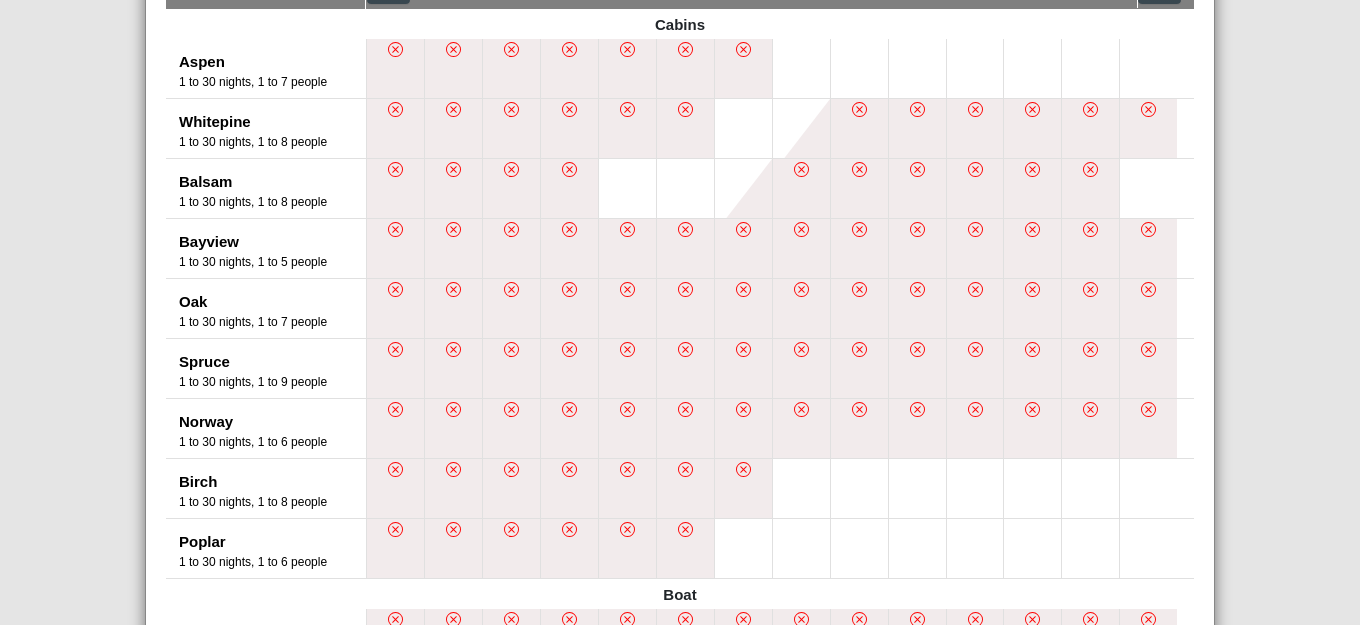 scroll, scrollTop: 500, scrollLeft: 0, axis: vertical 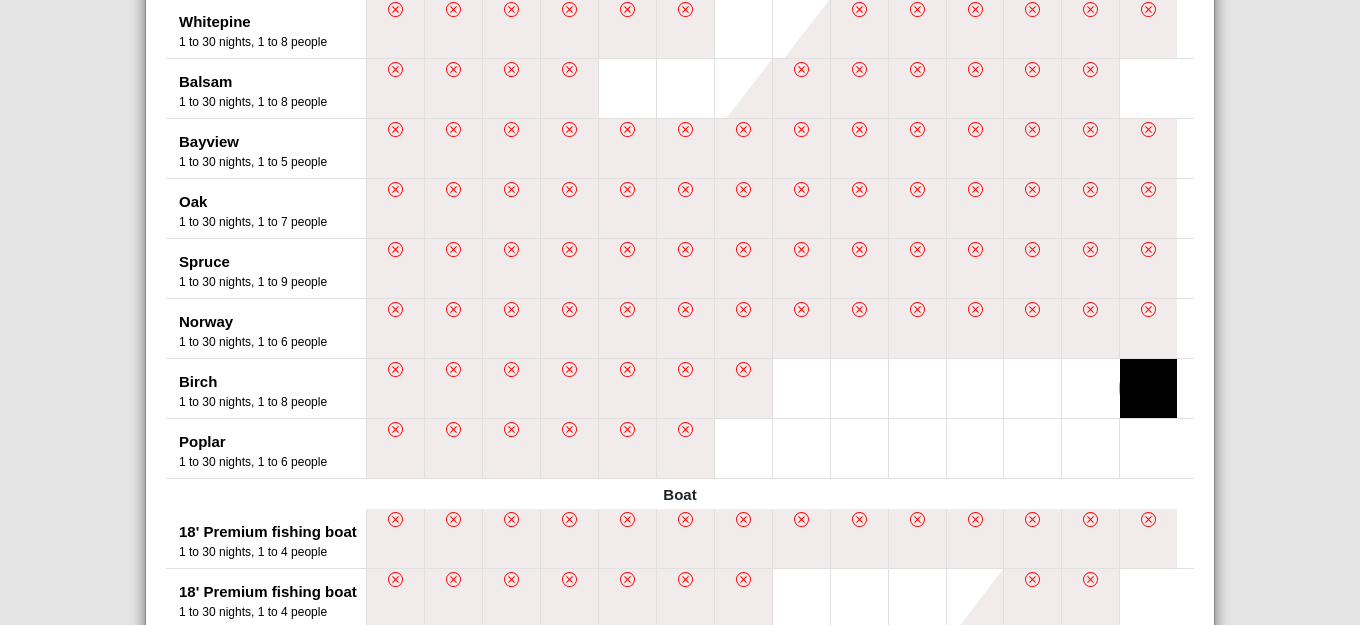 type 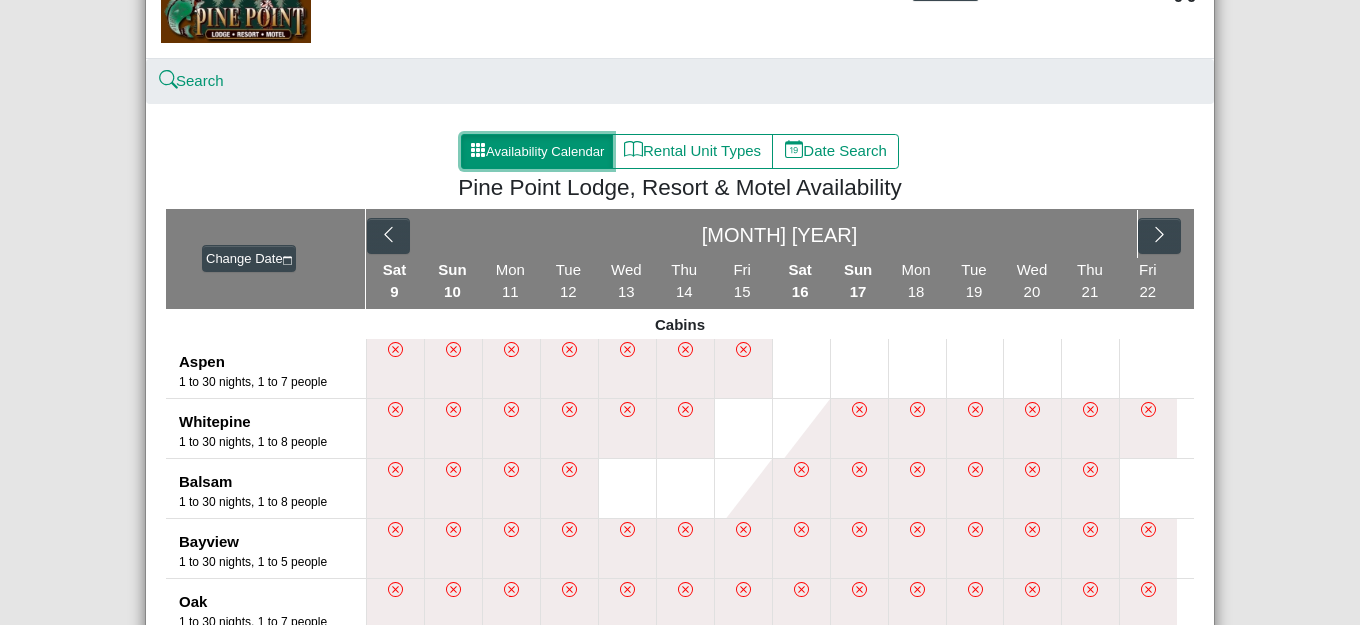 scroll, scrollTop: 0, scrollLeft: 0, axis: both 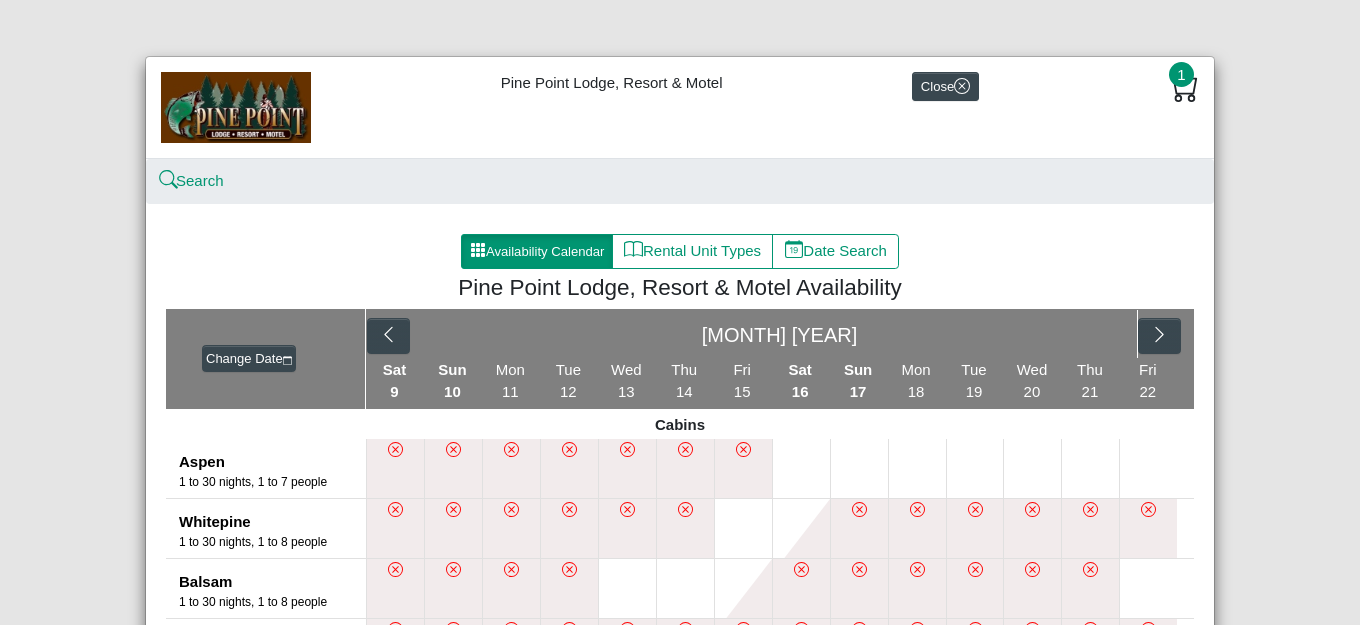 click 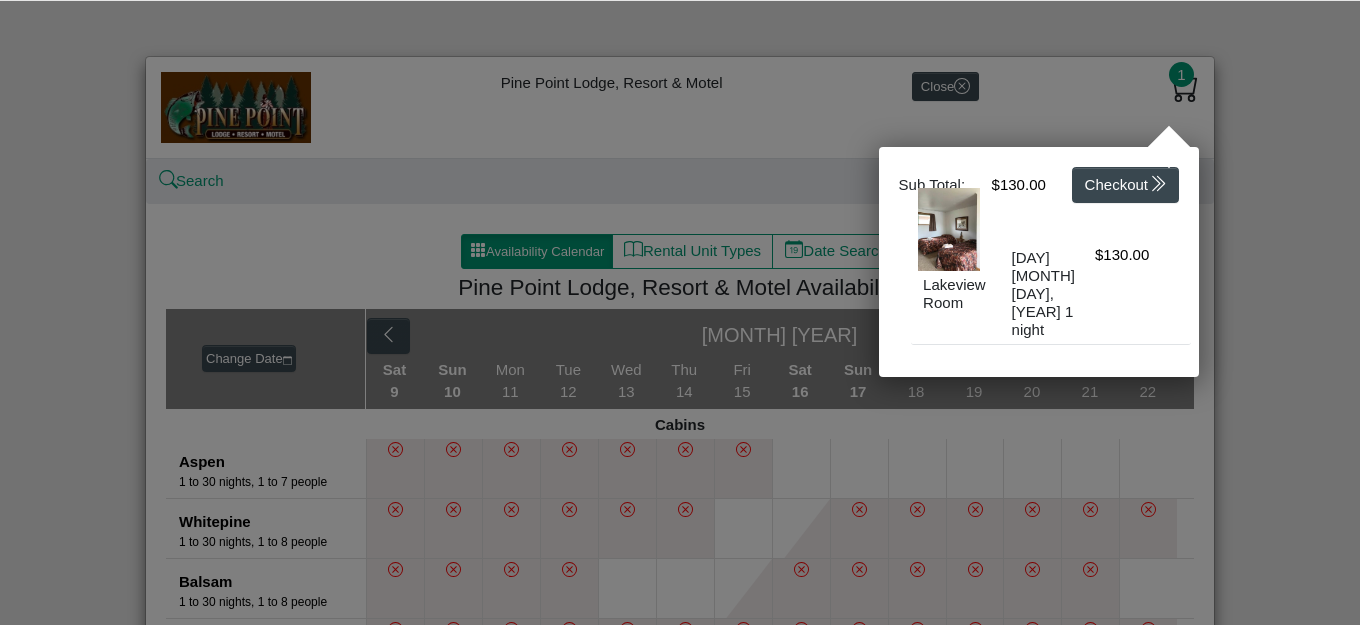 click at bounding box center [680, 312] 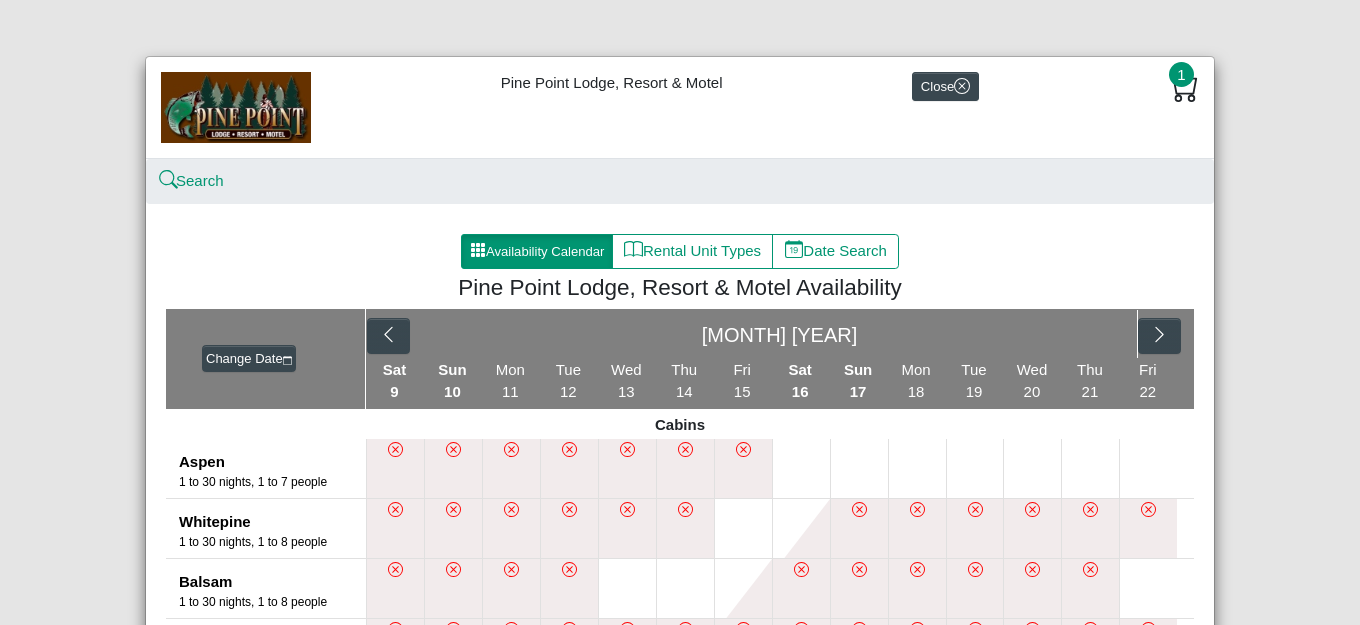 click on "1" at bounding box center [1181, 74] 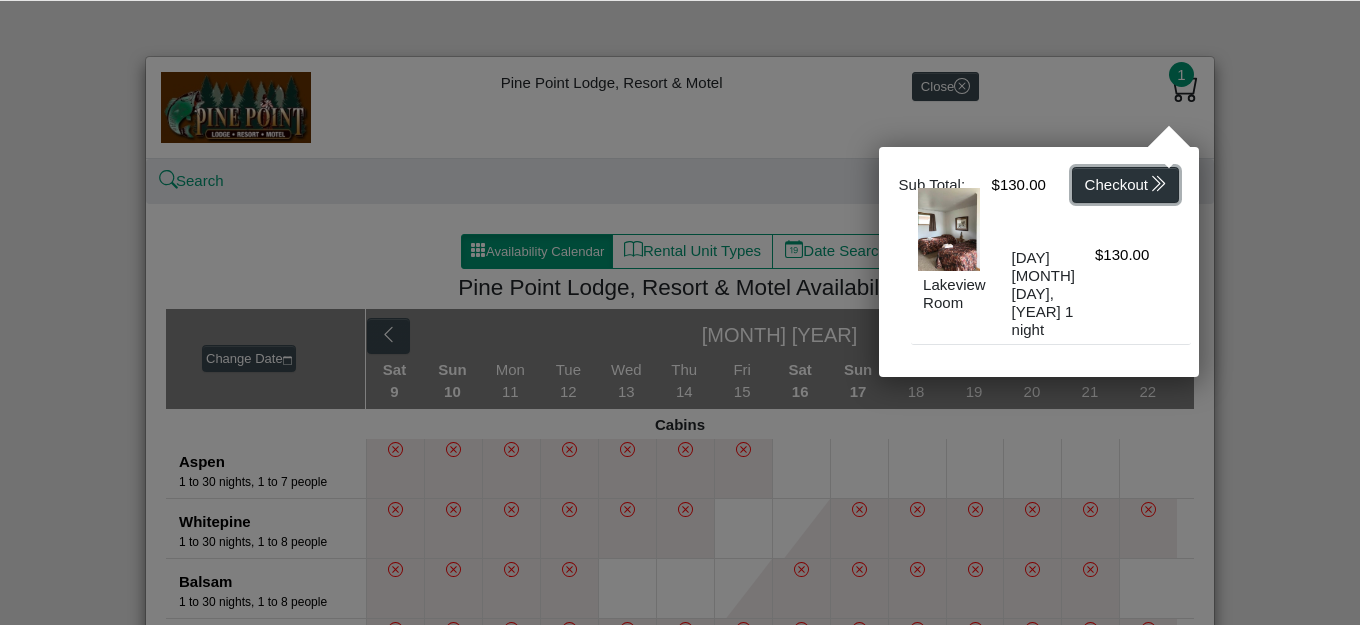 click on "Checkout" at bounding box center (1125, 185) 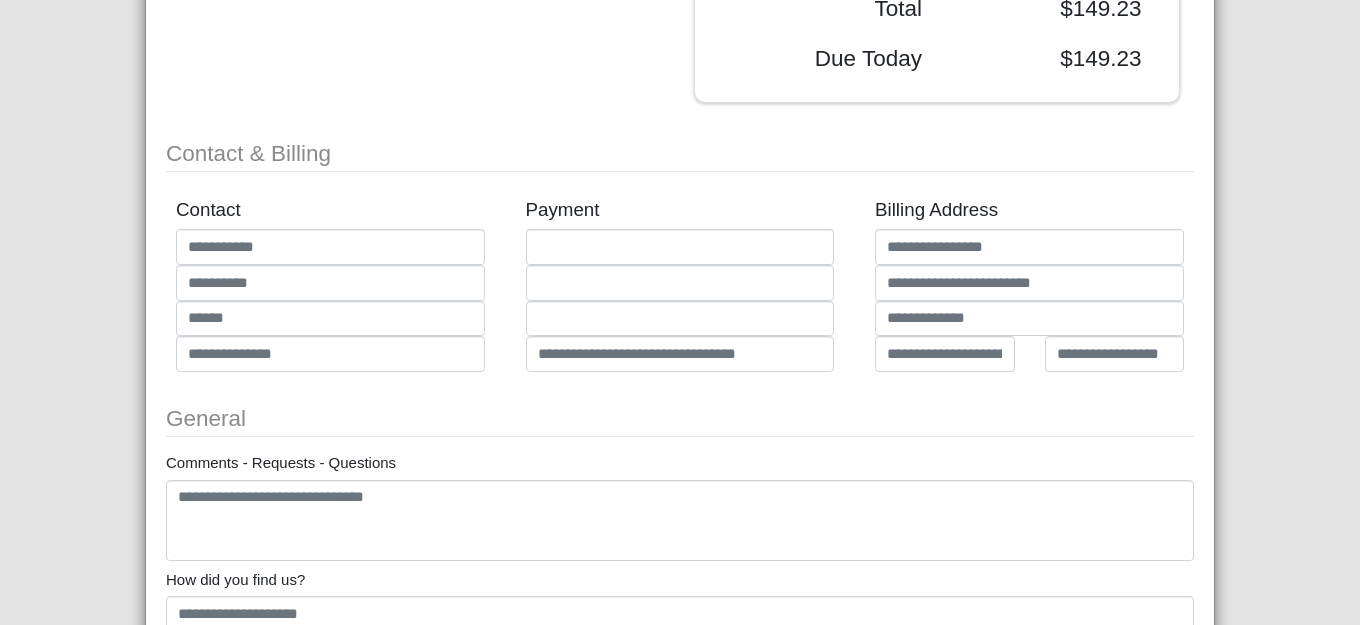 scroll, scrollTop: 620, scrollLeft: 0, axis: vertical 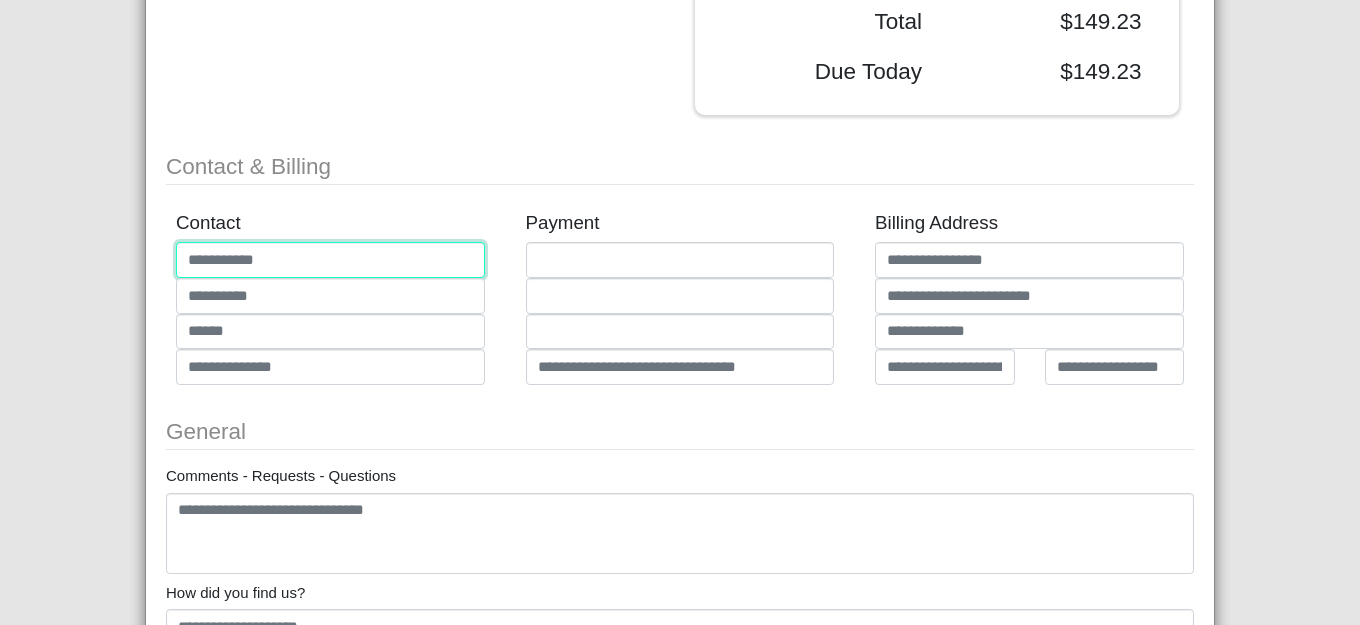 click at bounding box center (330, 260) 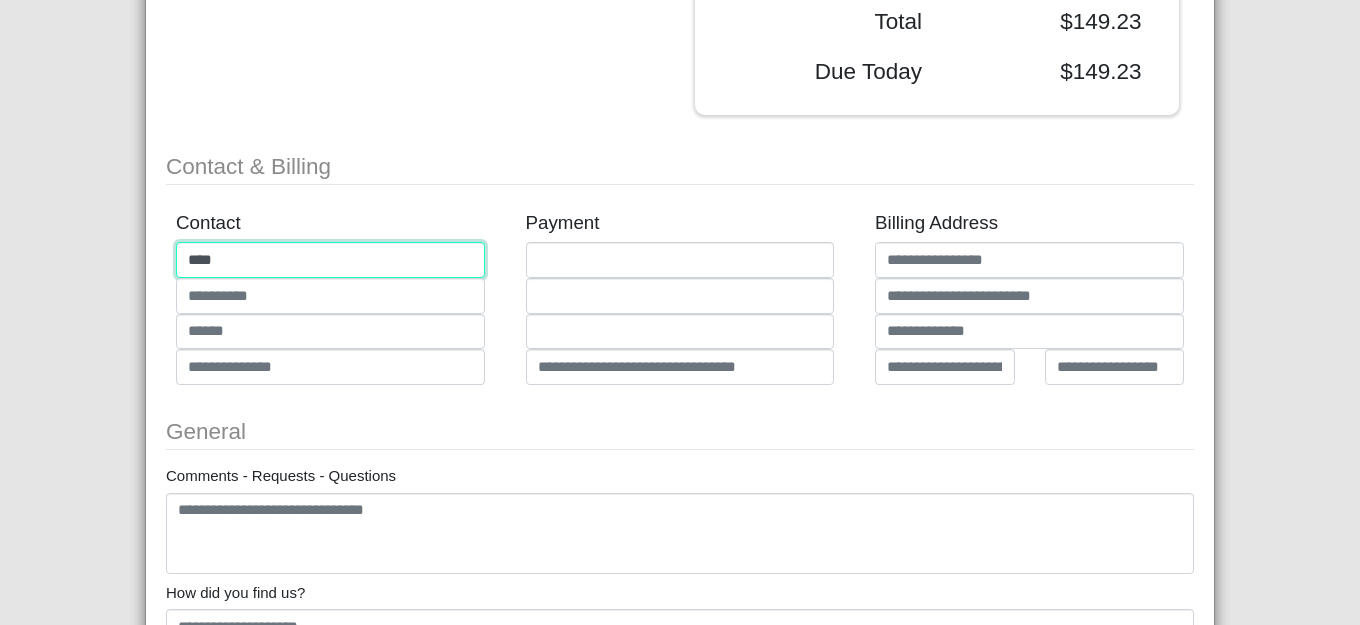 type on "****" 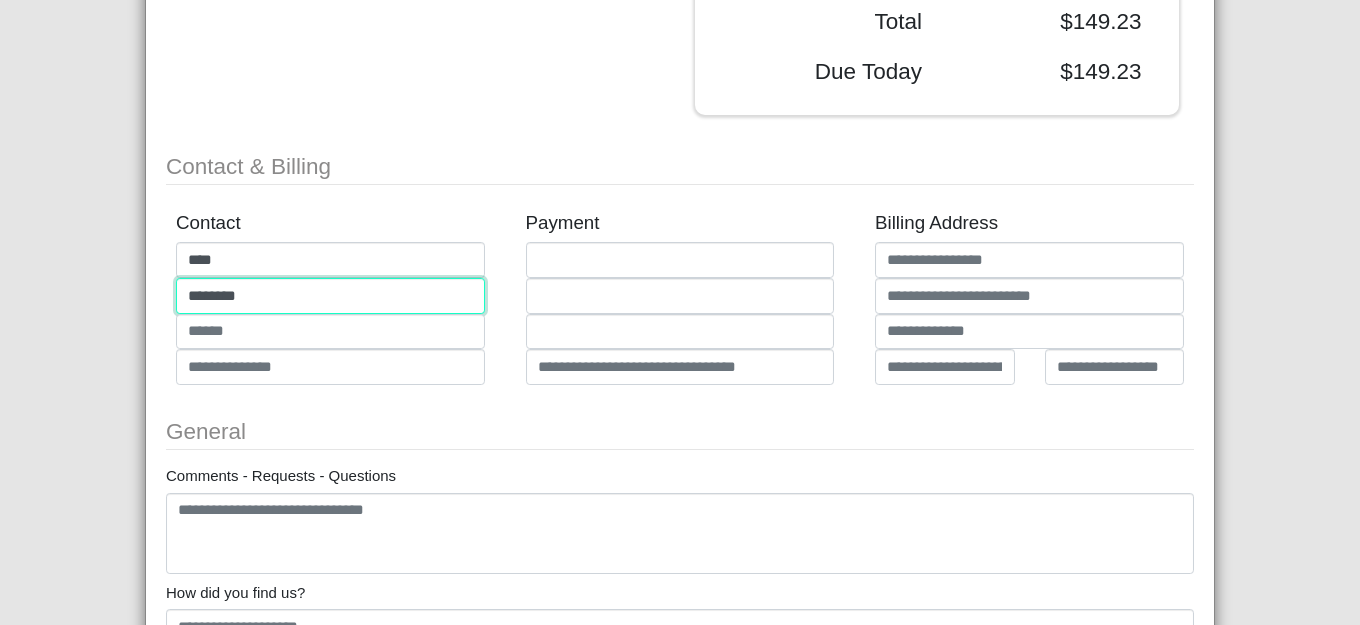 type on "********" 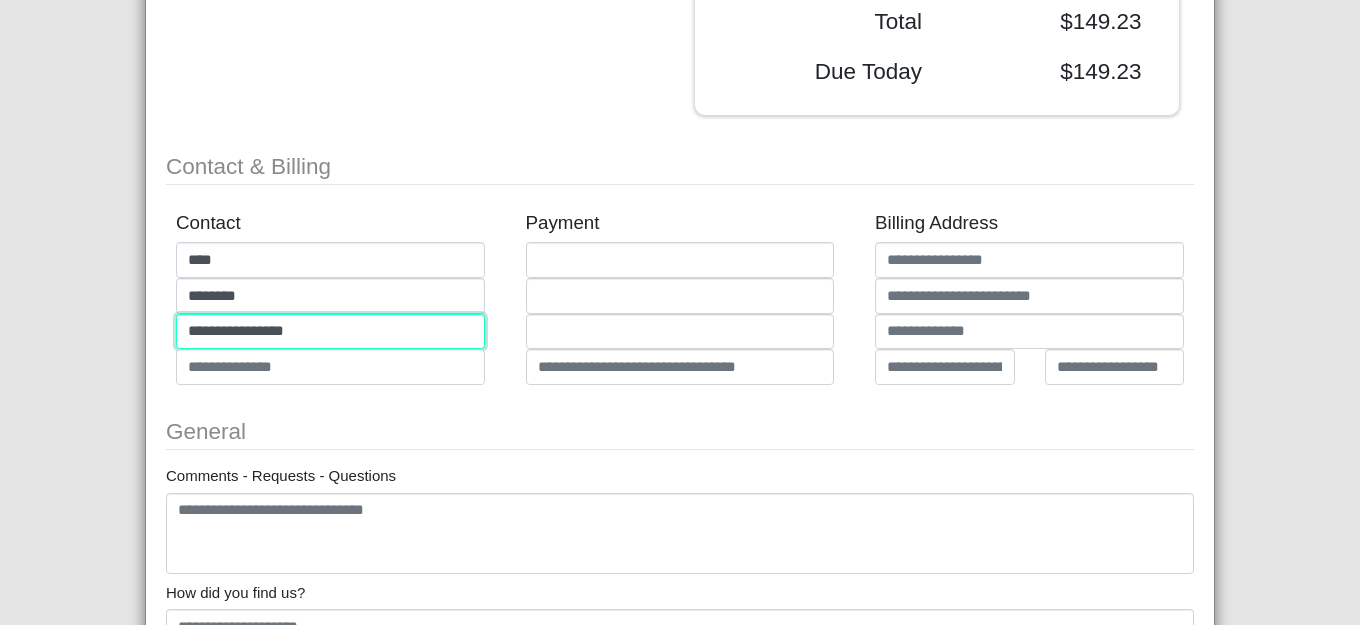 type on "**********" 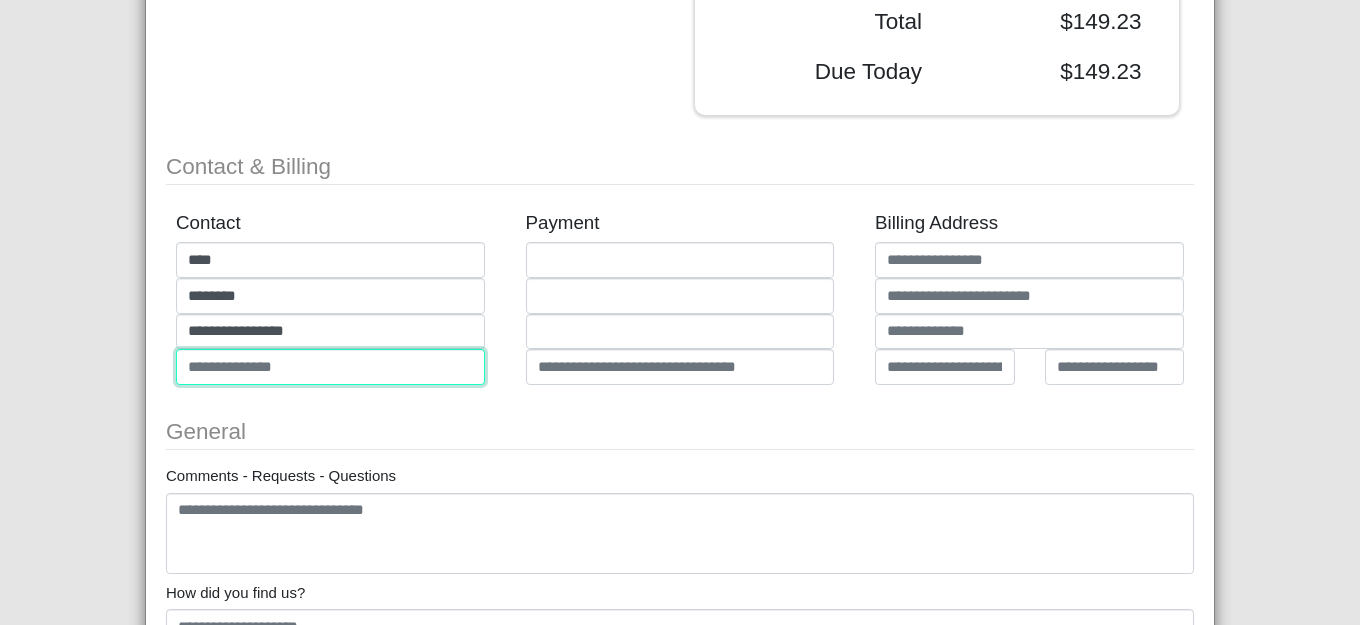click at bounding box center [330, 367] 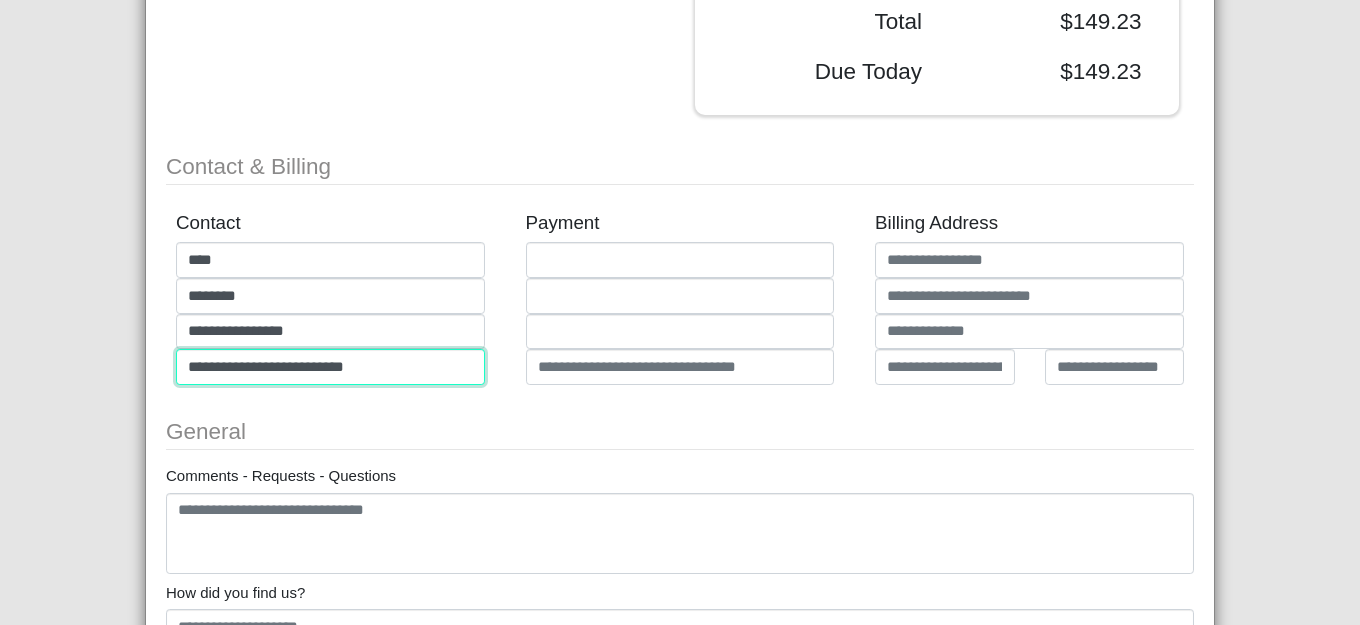 type on "**********" 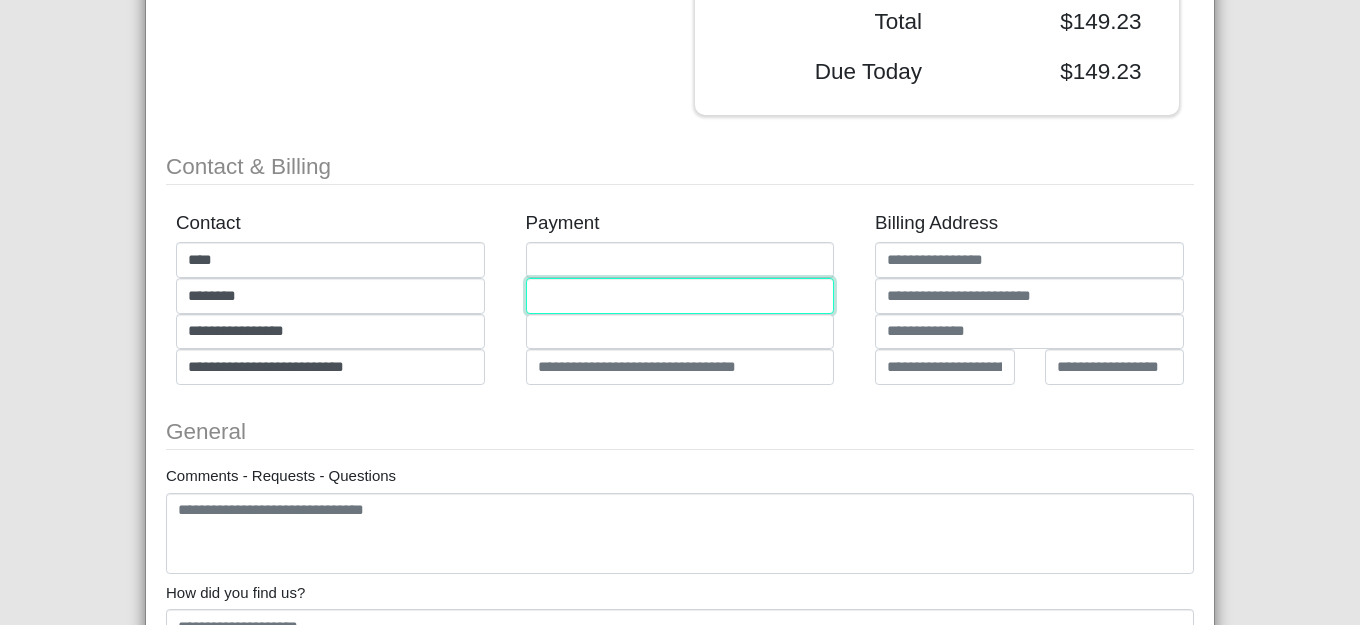 click at bounding box center [680, 296] 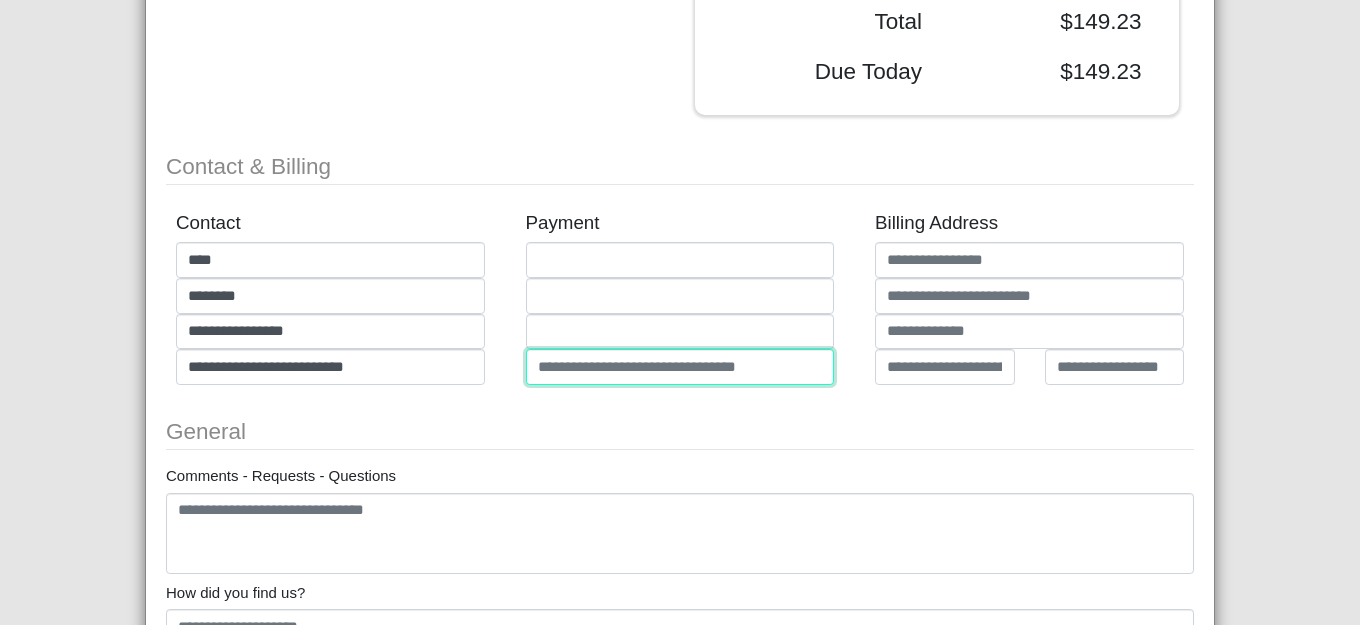 click at bounding box center (680, 367) 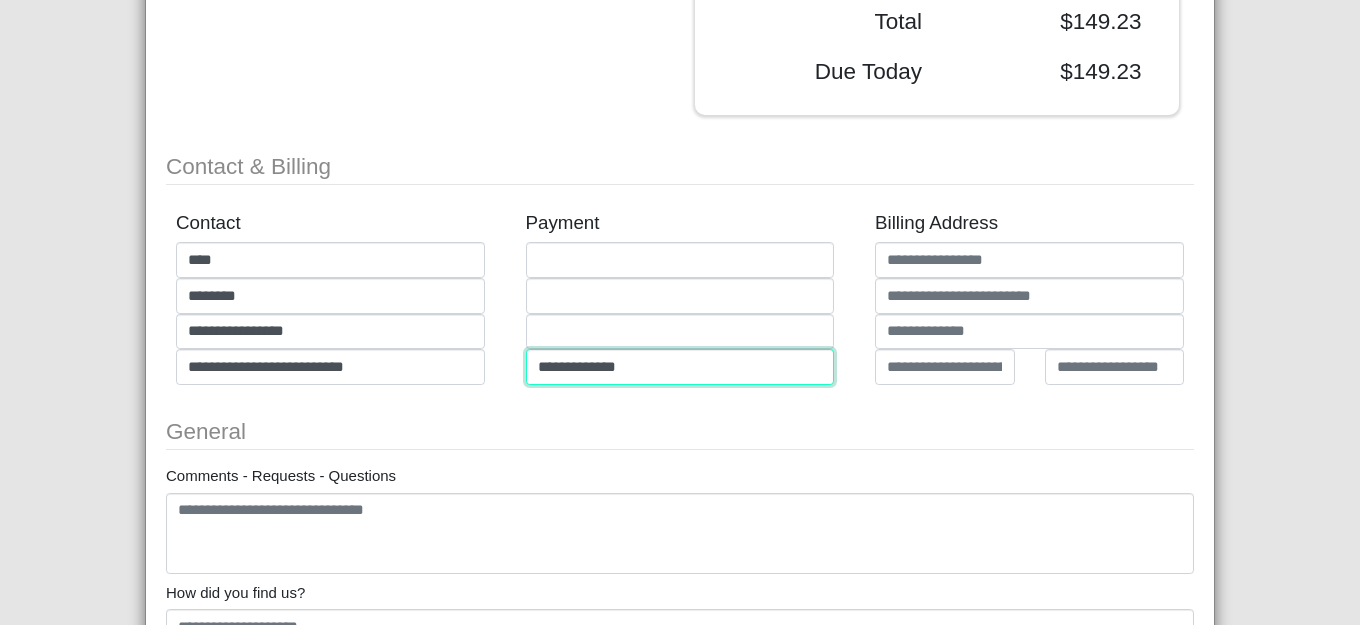 click on "**********" at bounding box center [680, 367] 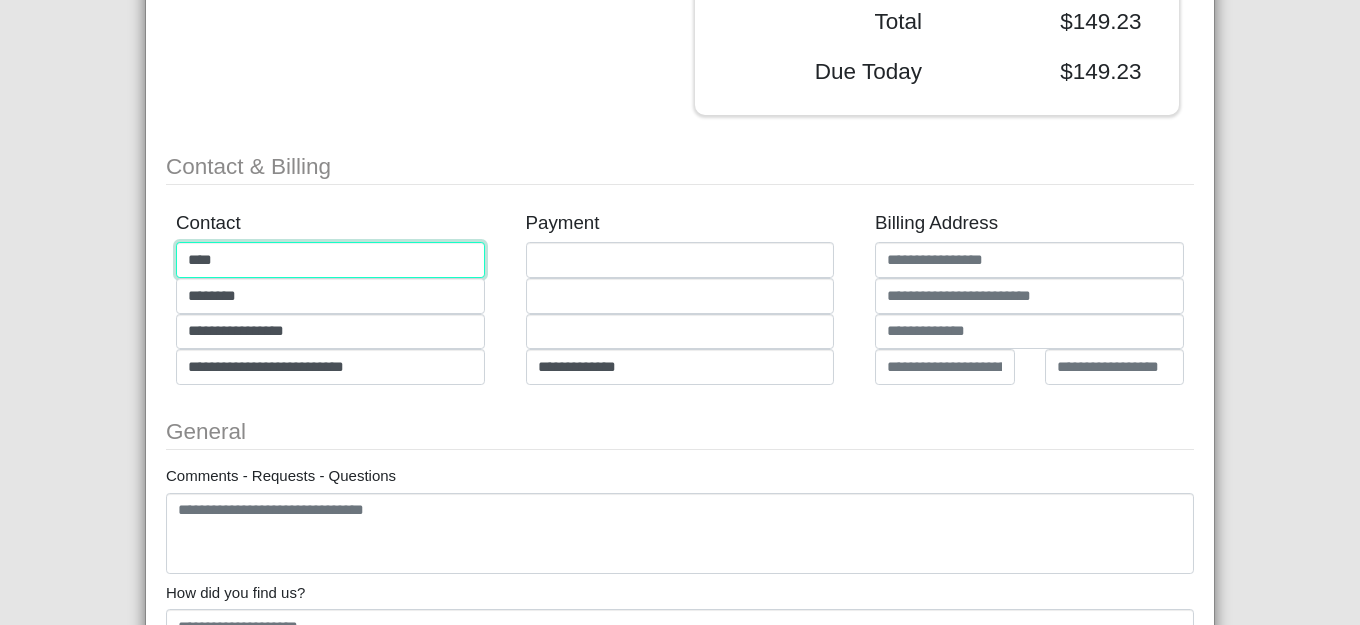 click on "****" at bounding box center (330, 260) 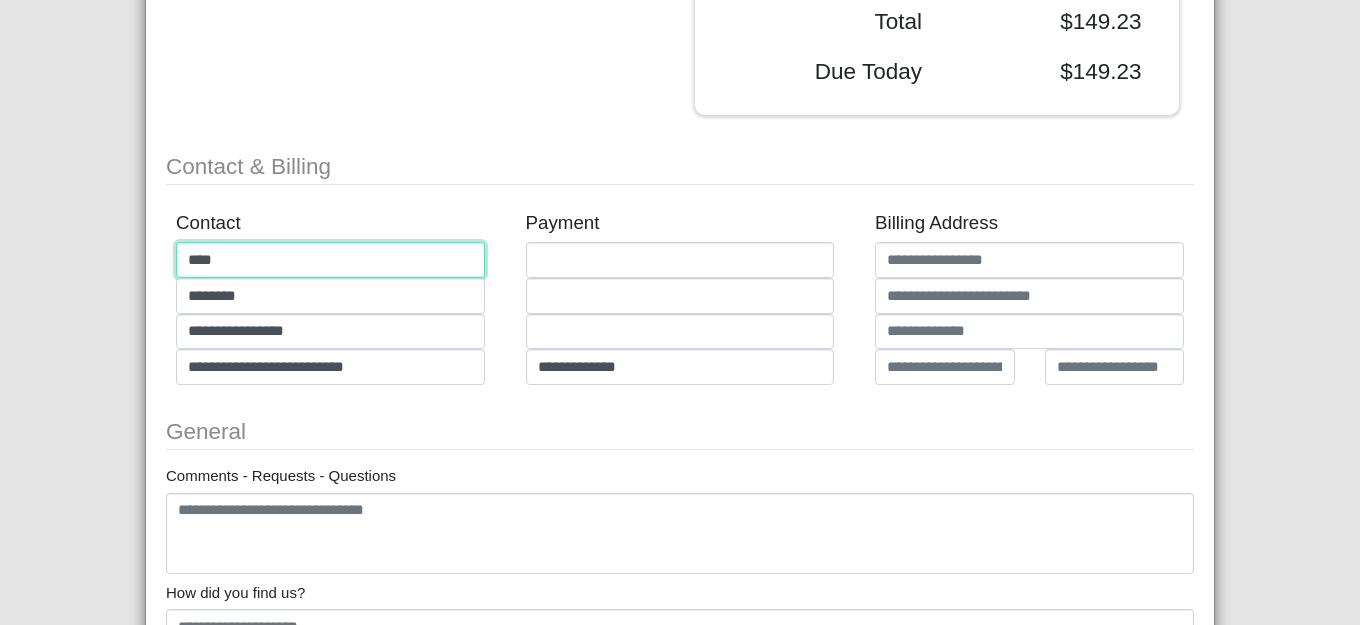 type on "****" 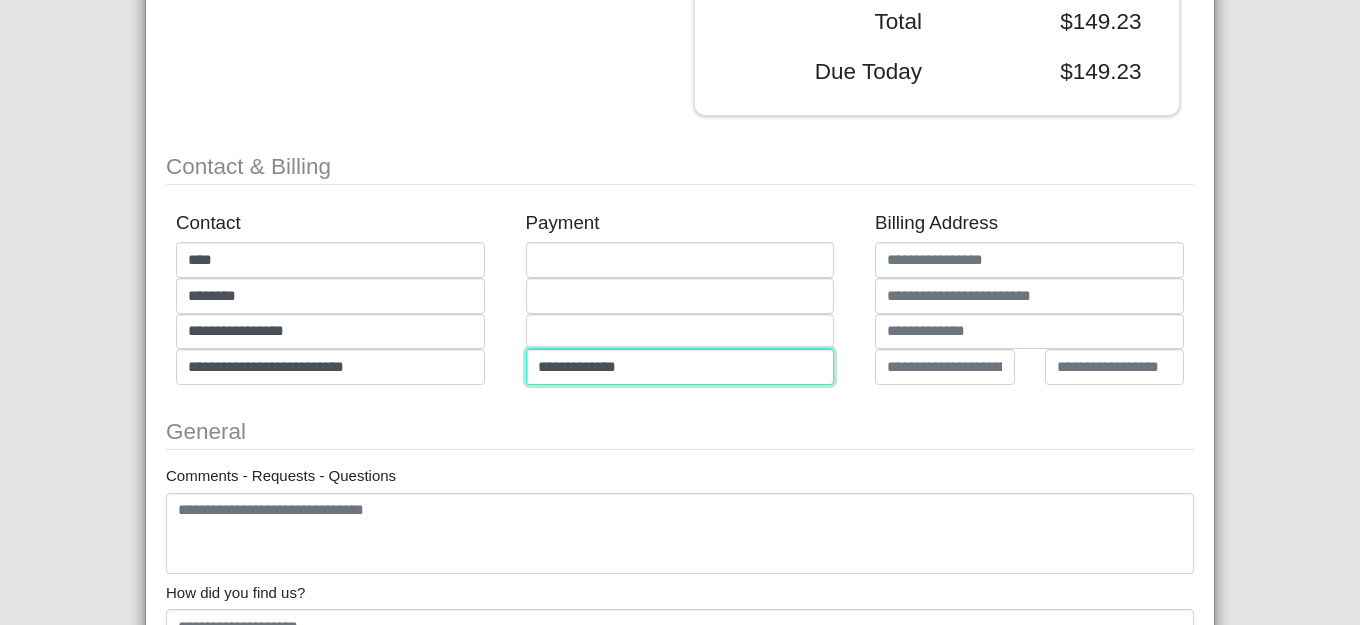 click on "**********" at bounding box center (680, 367) 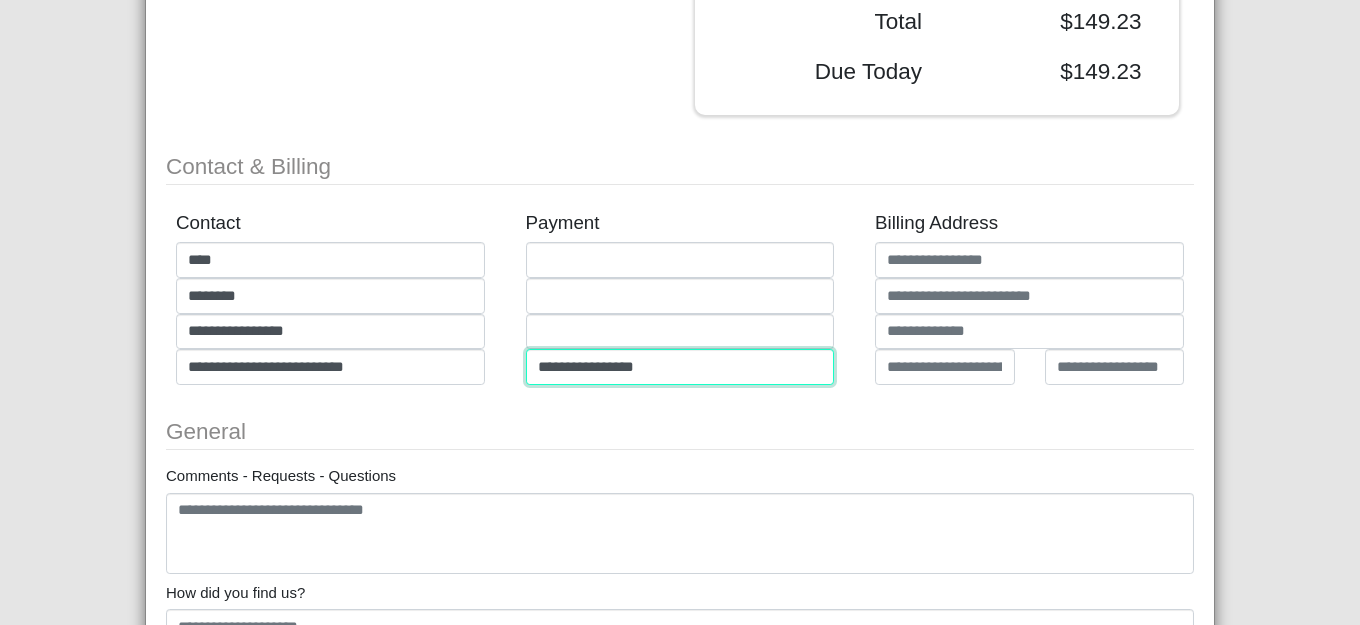 type on "**********" 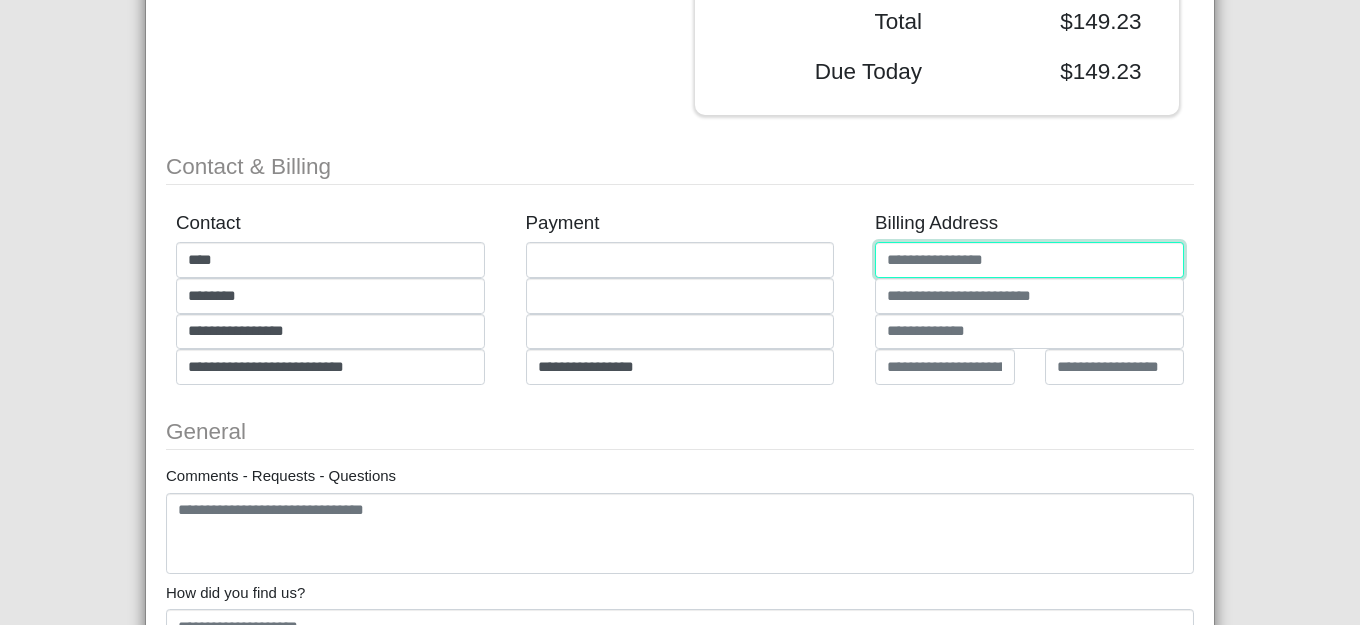 click at bounding box center (1029, 260) 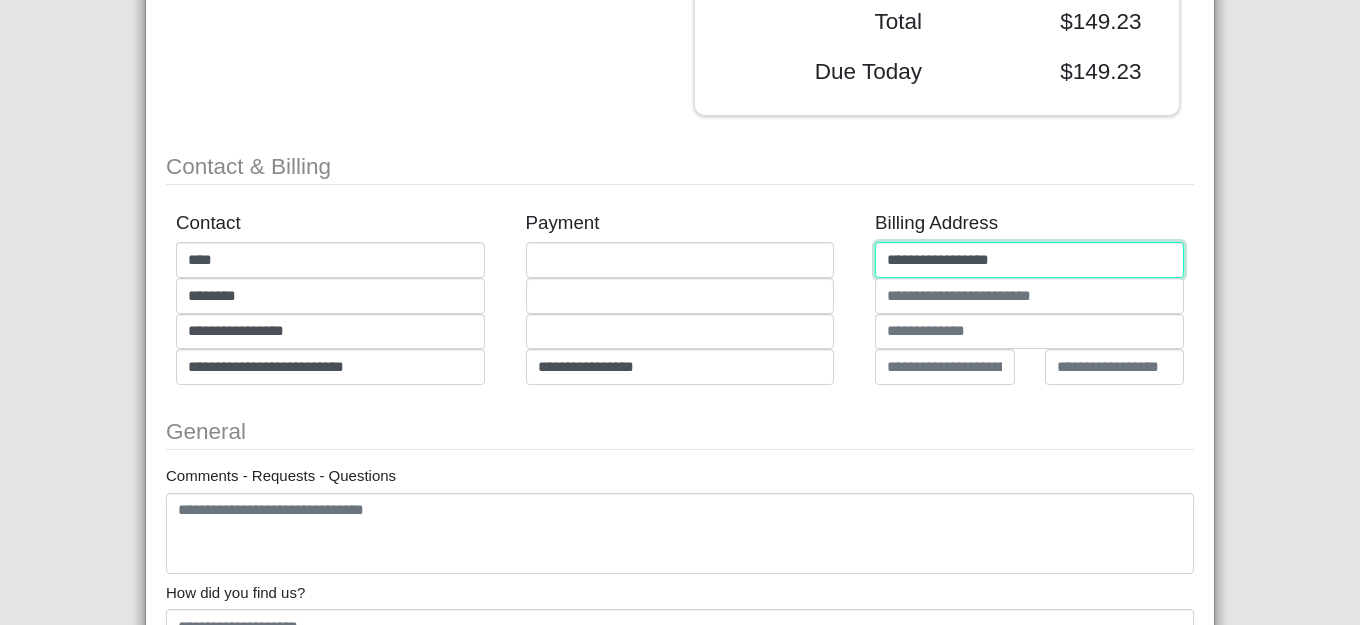 type on "**********" 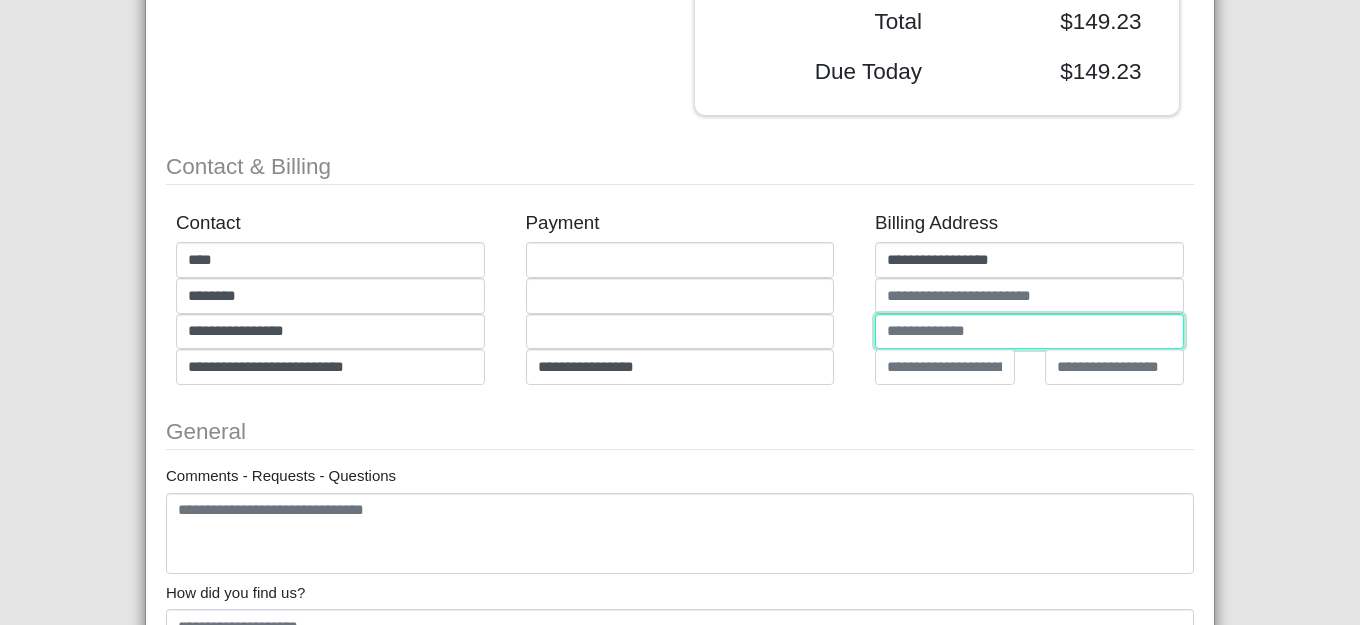 click at bounding box center (1029, 332) 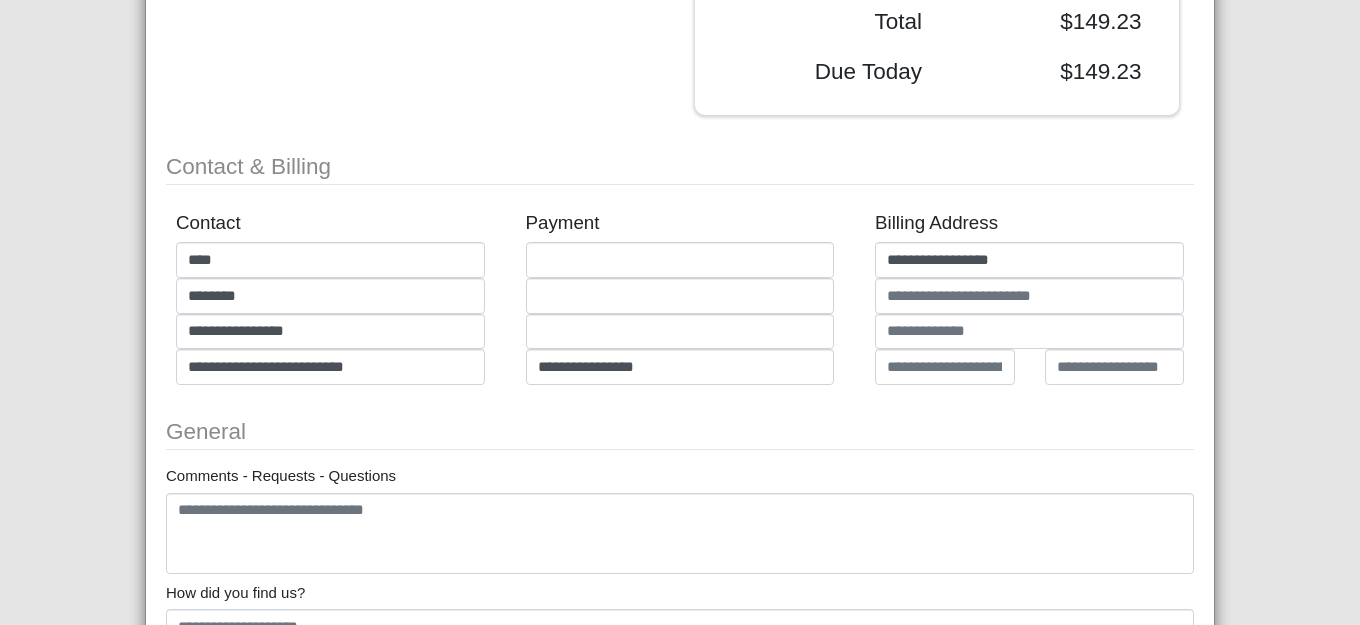 click on "Billing Address" at bounding box center [1029, 223] 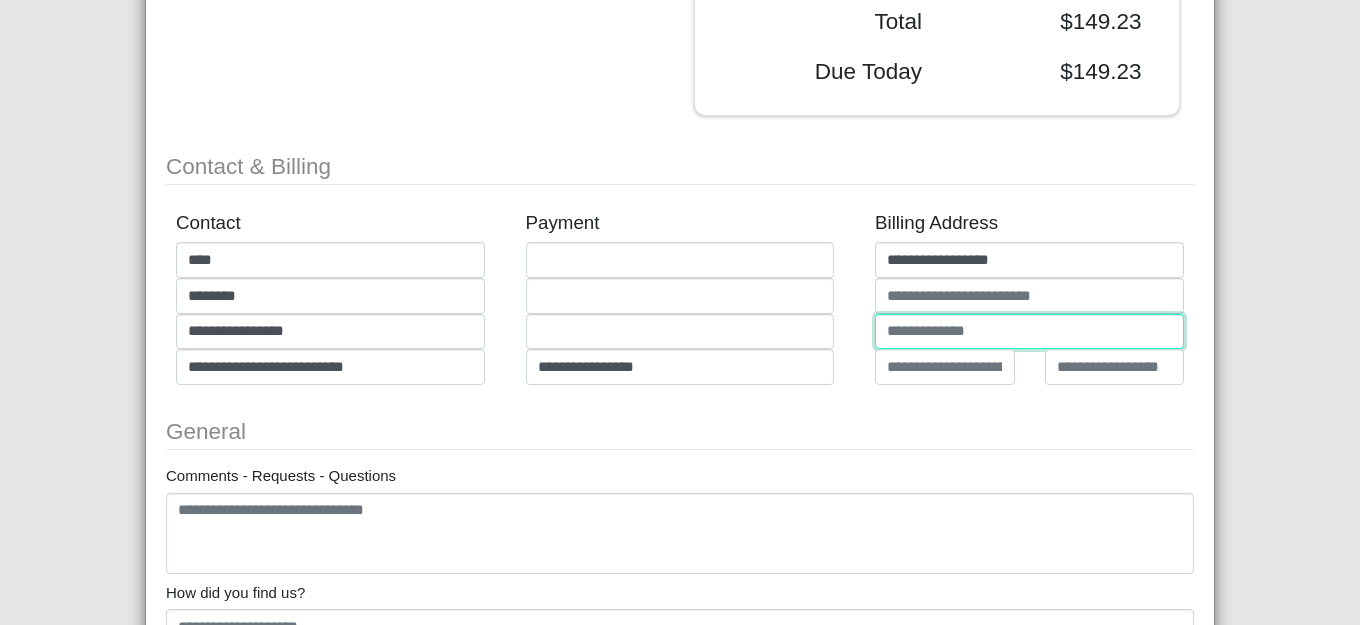 click at bounding box center (1029, 332) 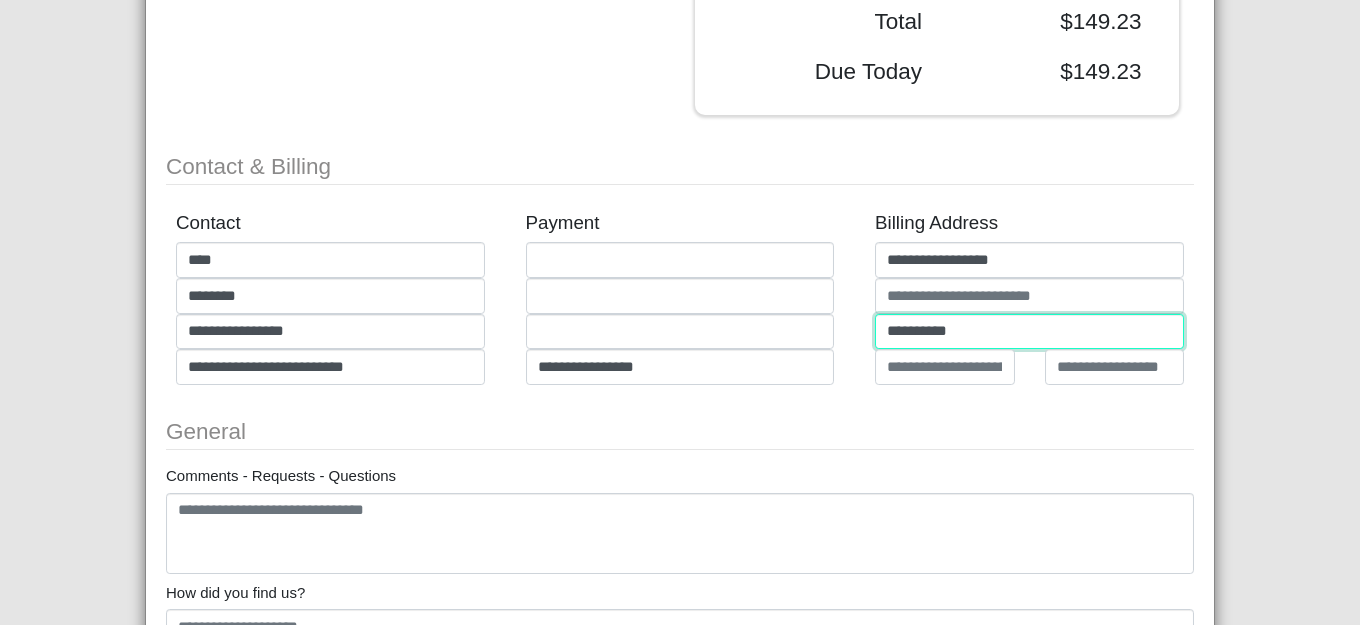 type on "**********" 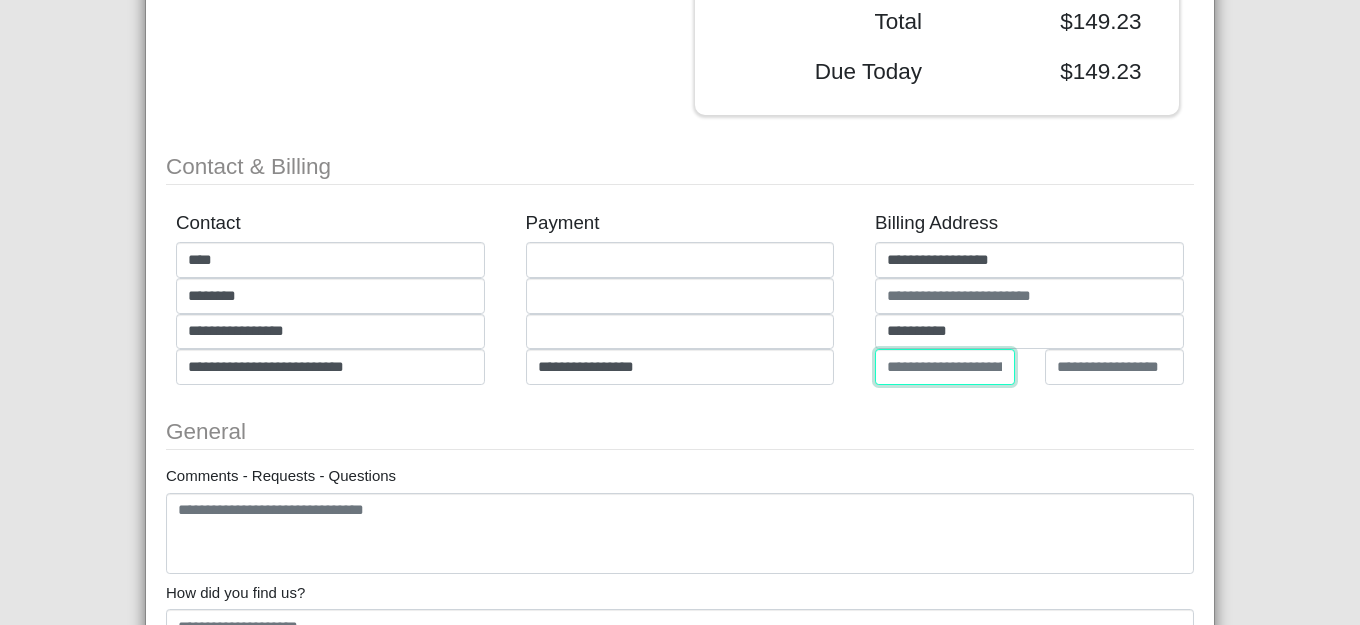 click at bounding box center (944, 367) 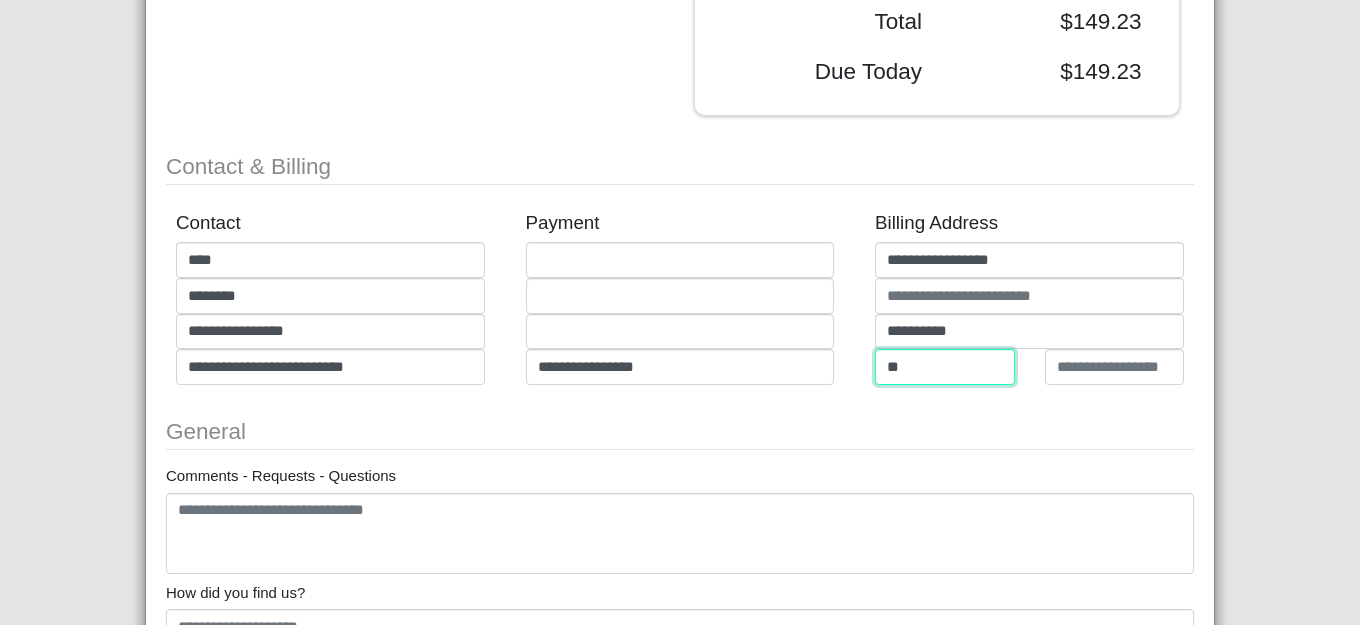 type on "**" 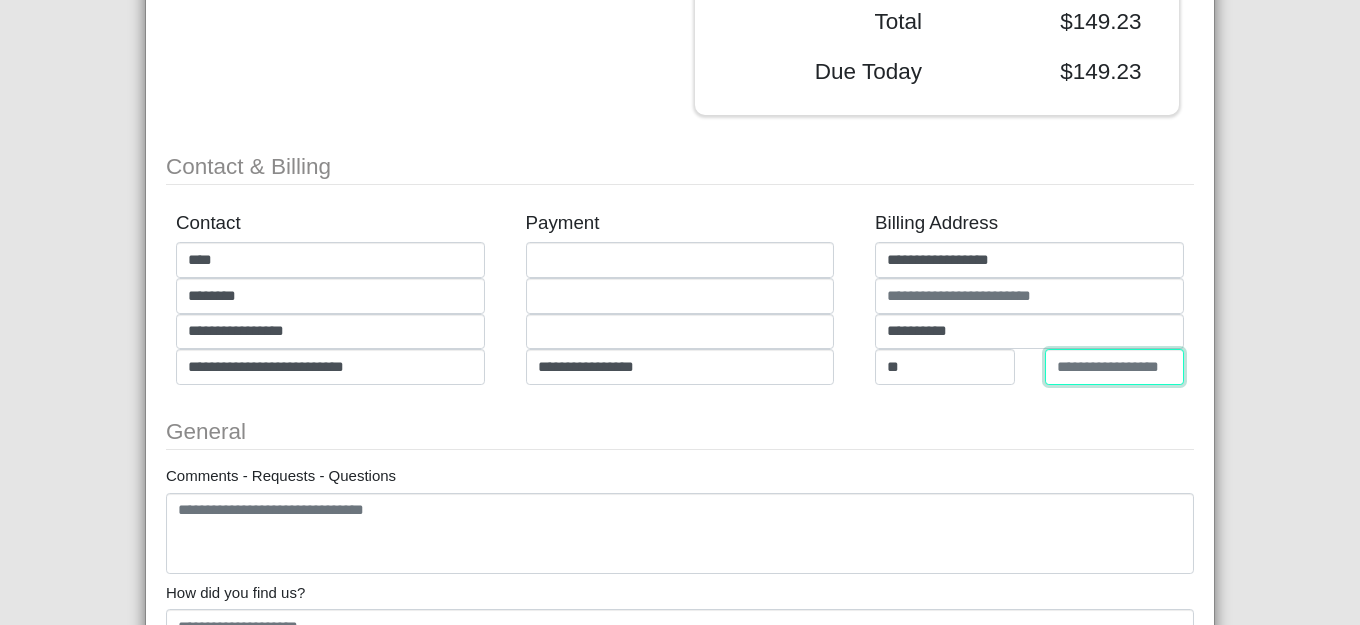 click at bounding box center [1114, 367] 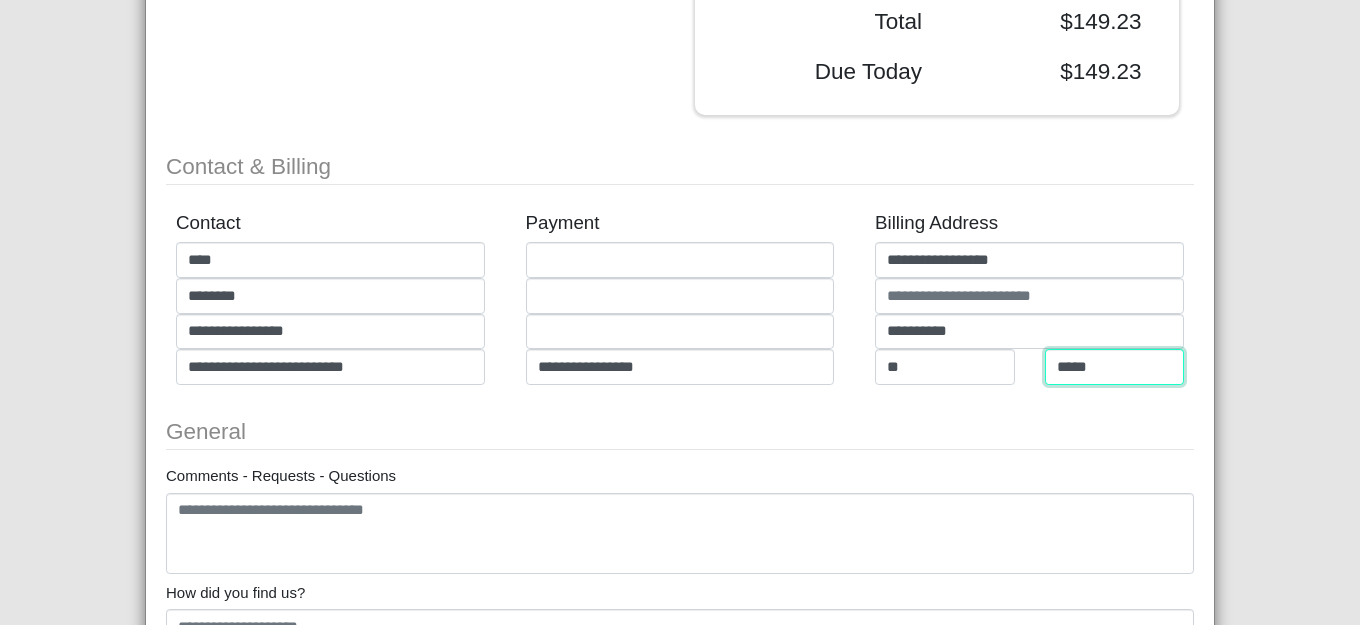scroll, scrollTop: 707, scrollLeft: 0, axis: vertical 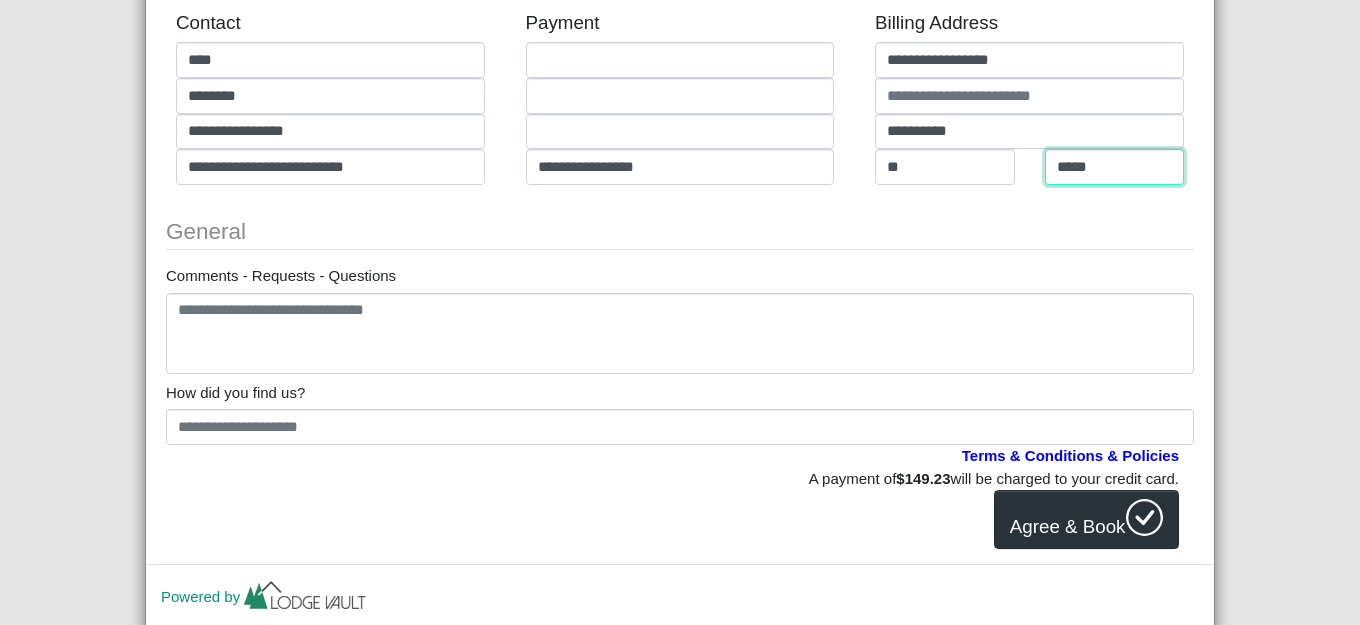 type on "*****" 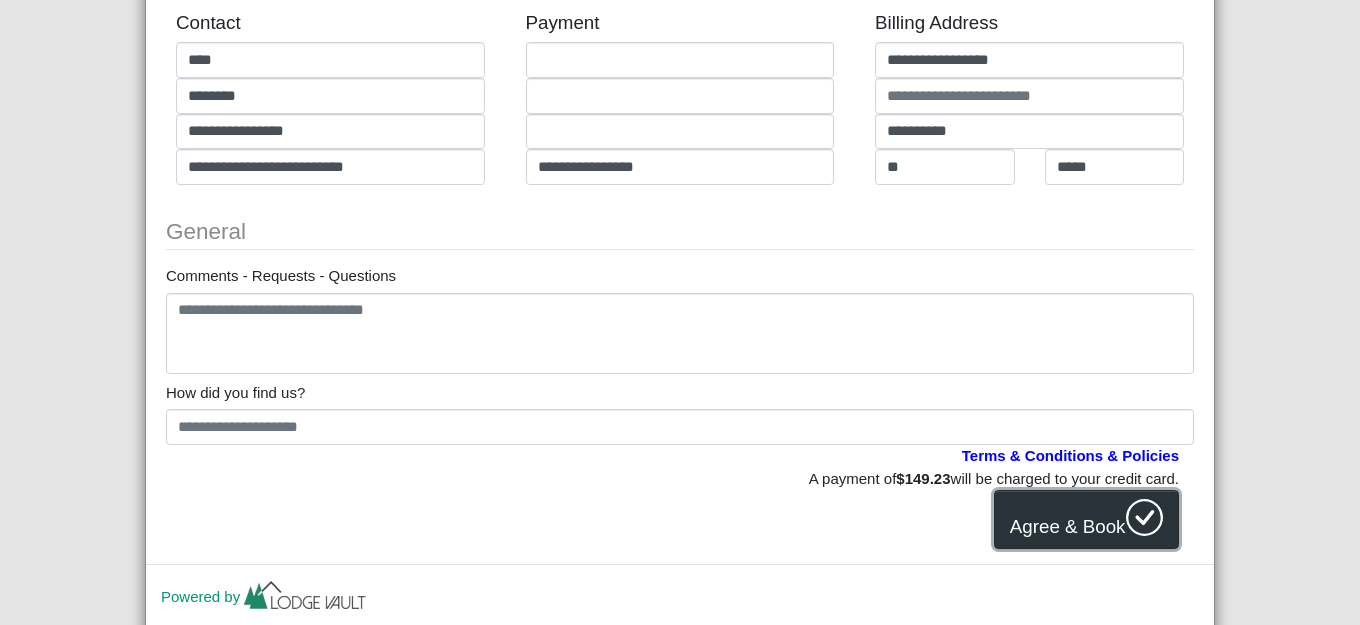 click 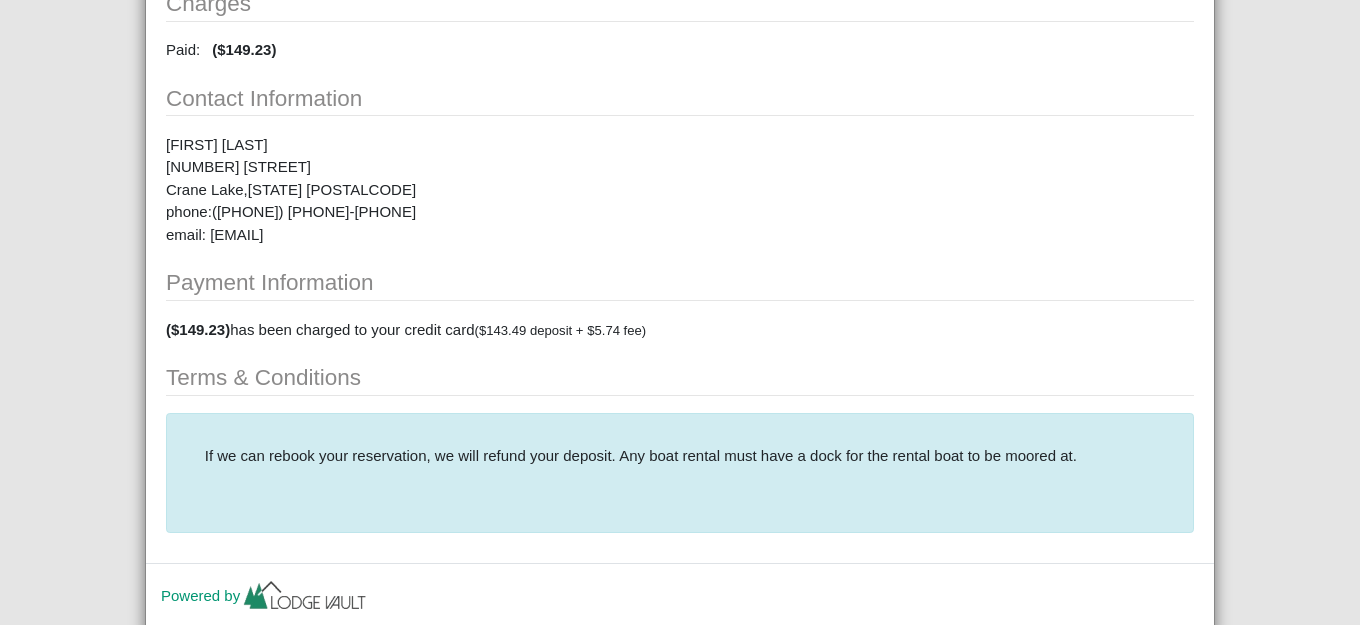 scroll, scrollTop: 700, scrollLeft: 0, axis: vertical 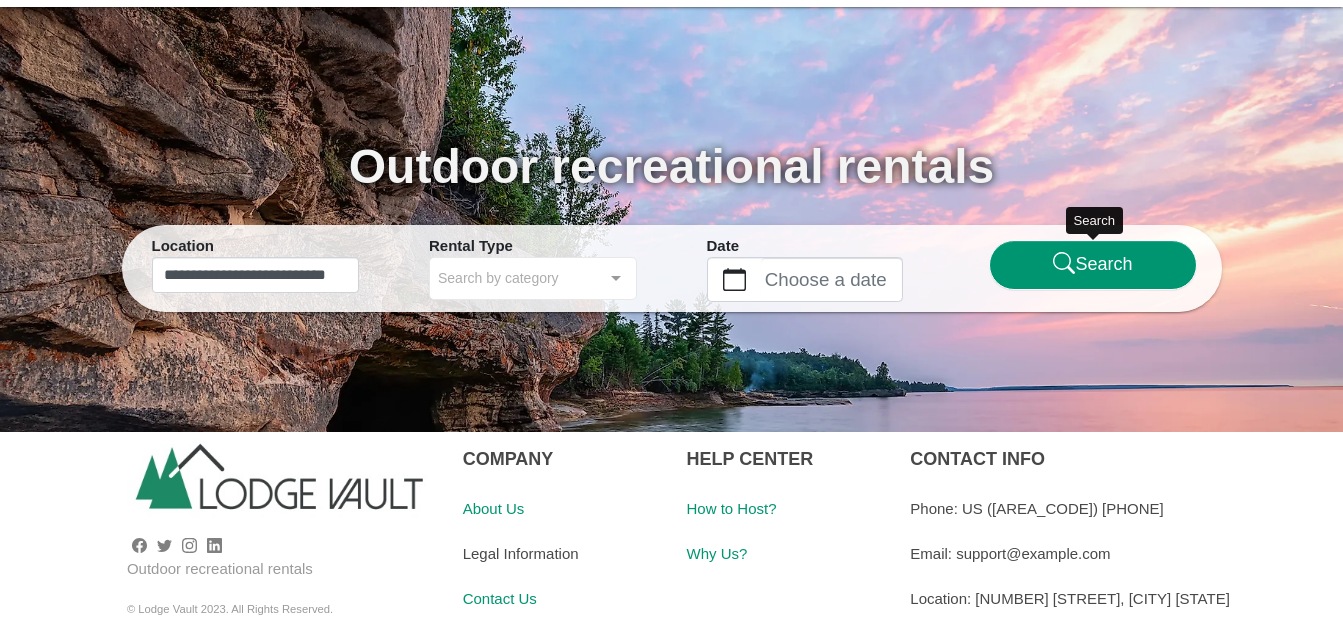 type on "**********" 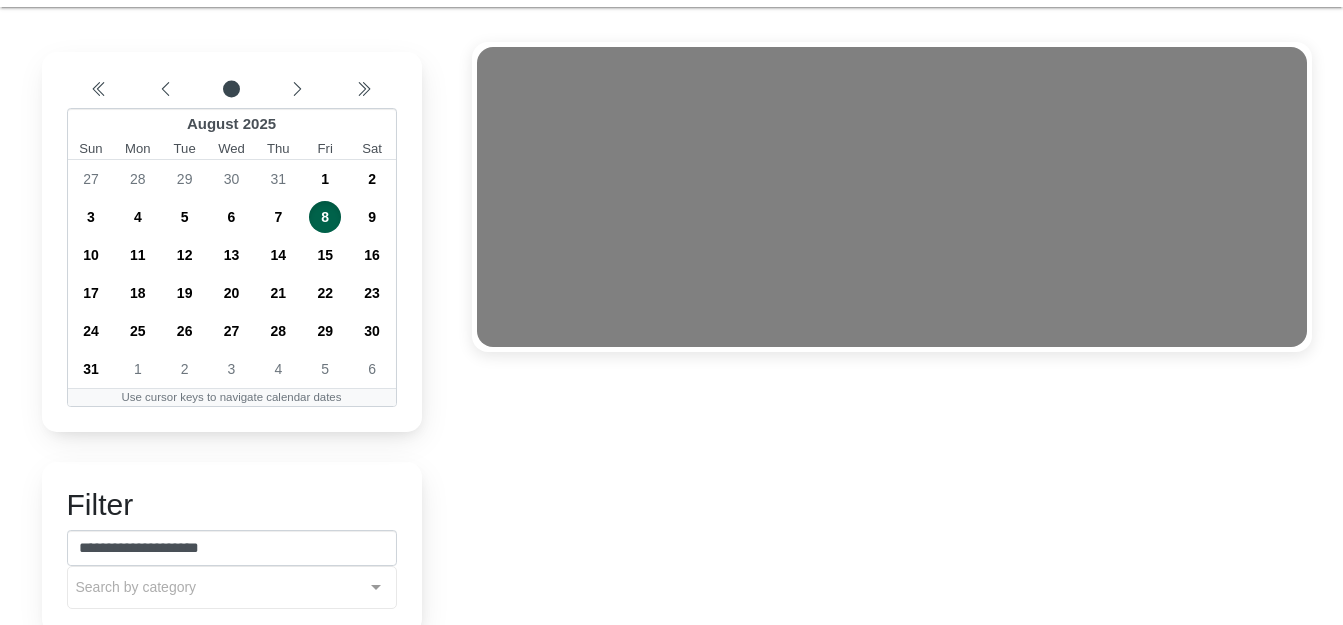 scroll, scrollTop: 0, scrollLeft: 0, axis: both 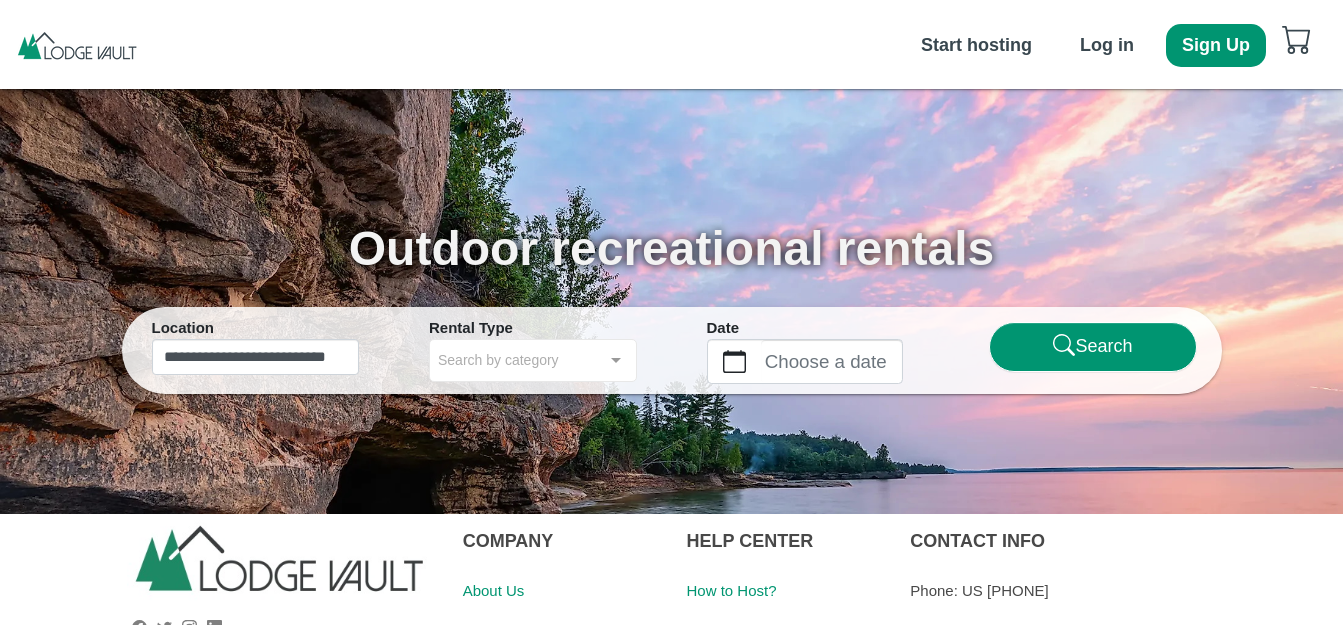 type on "**********" 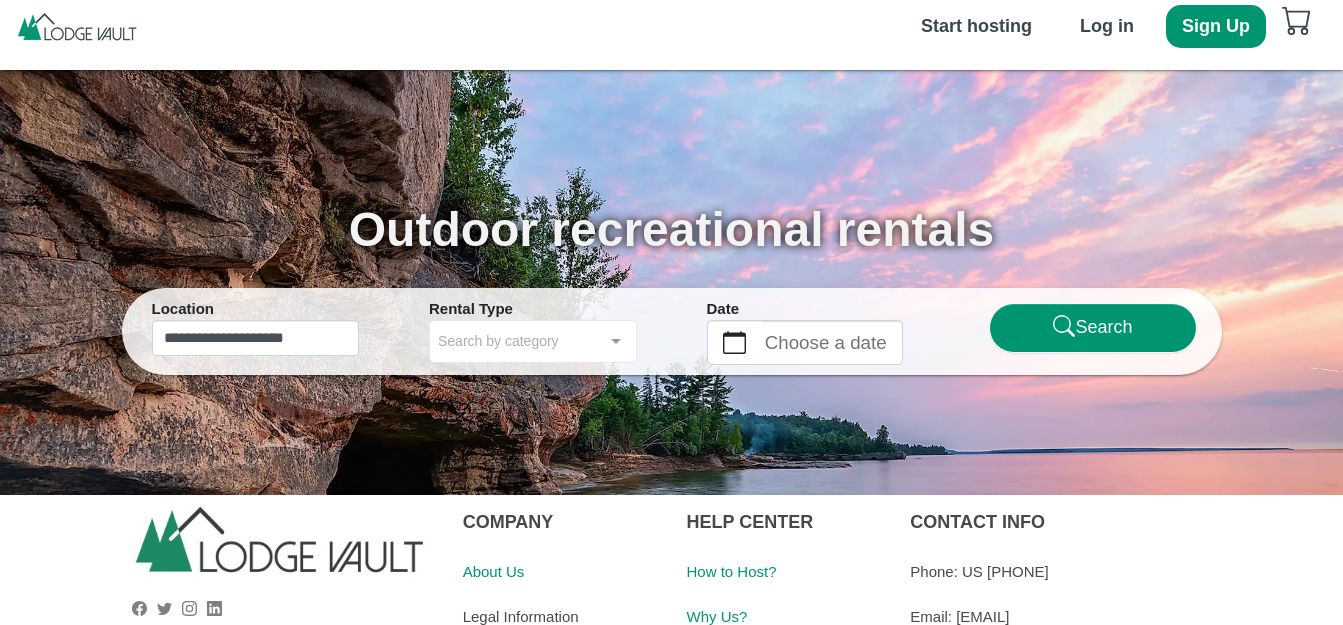 scroll, scrollTop: 0, scrollLeft: 0, axis: both 